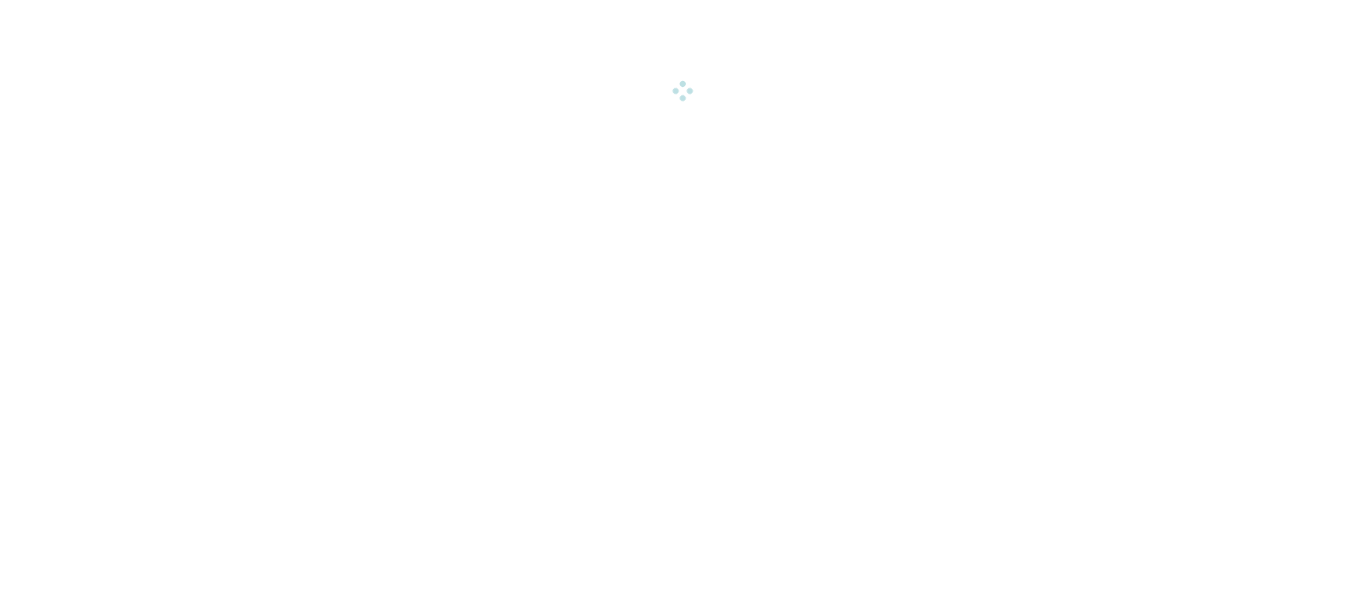 scroll, scrollTop: 0, scrollLeft: 0, axis: both 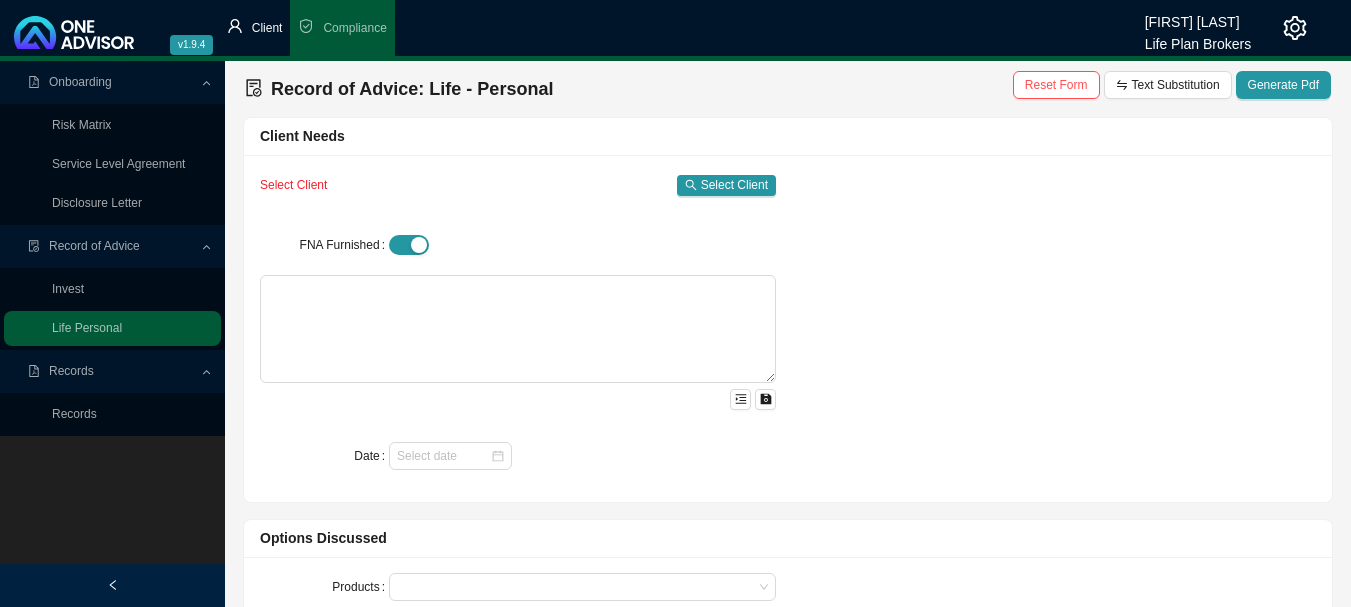 click on "Client" at bounding box center (267, 28) 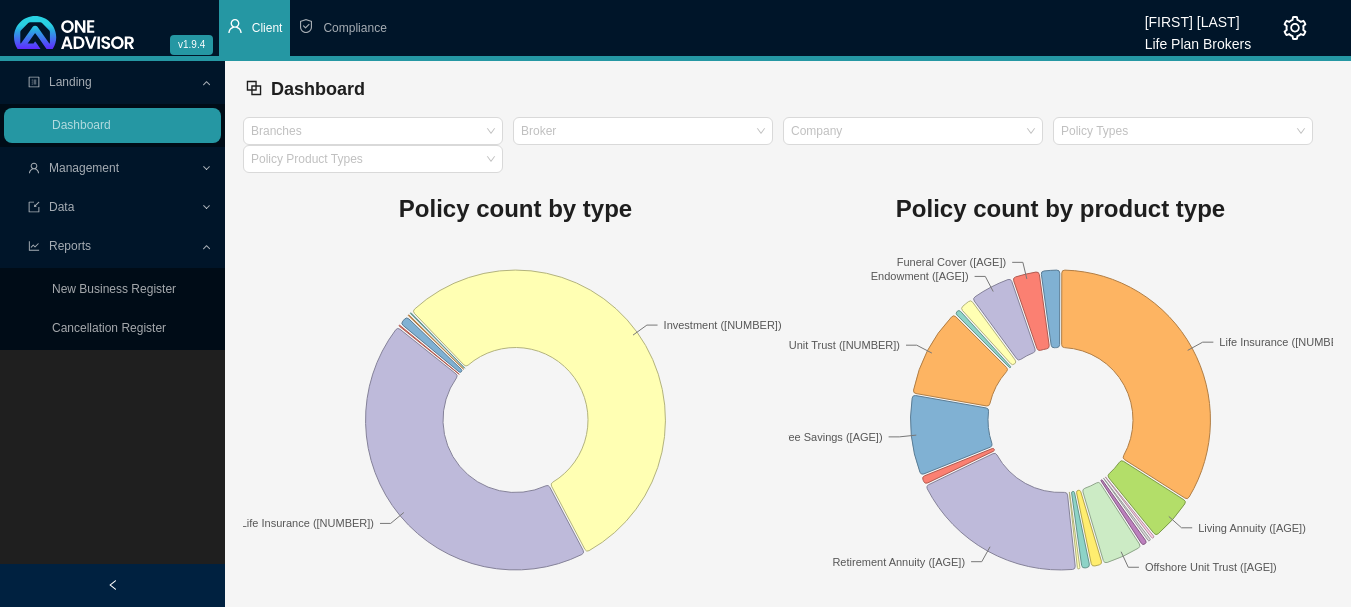 click on "Management" at bounding box center [84, 168] 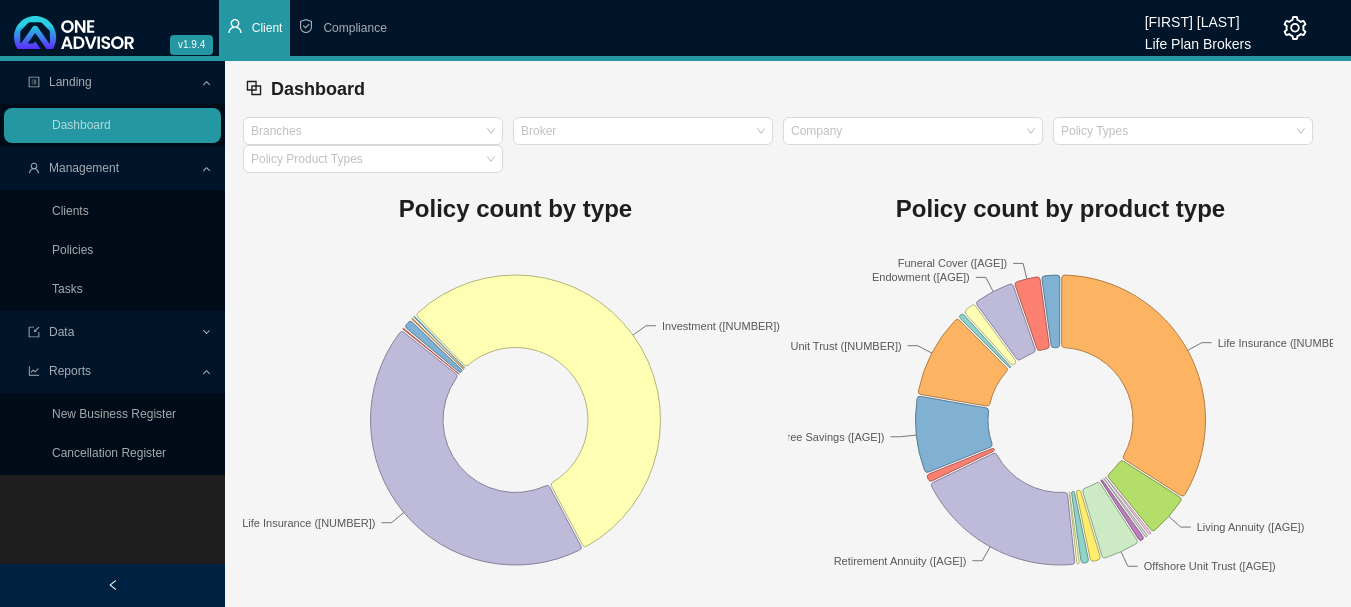 click on "Clients" at bounding box center (70, 211) 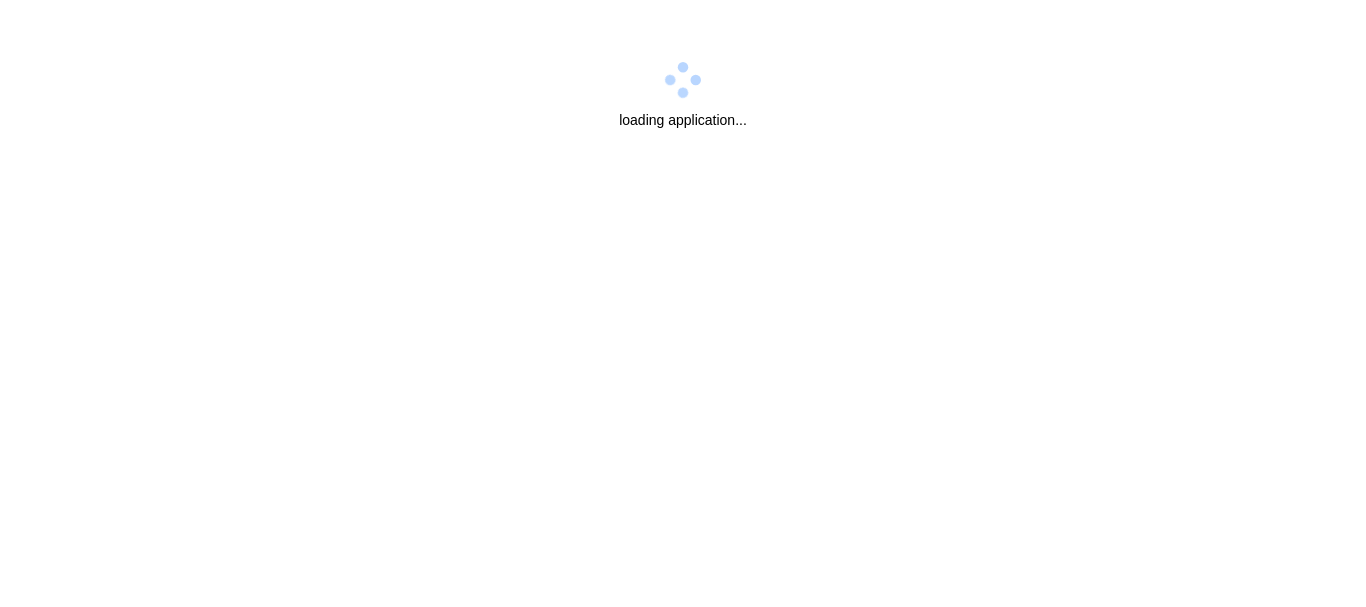 scroll, scrollTop: 0, scrollLeft: 0, axis: both 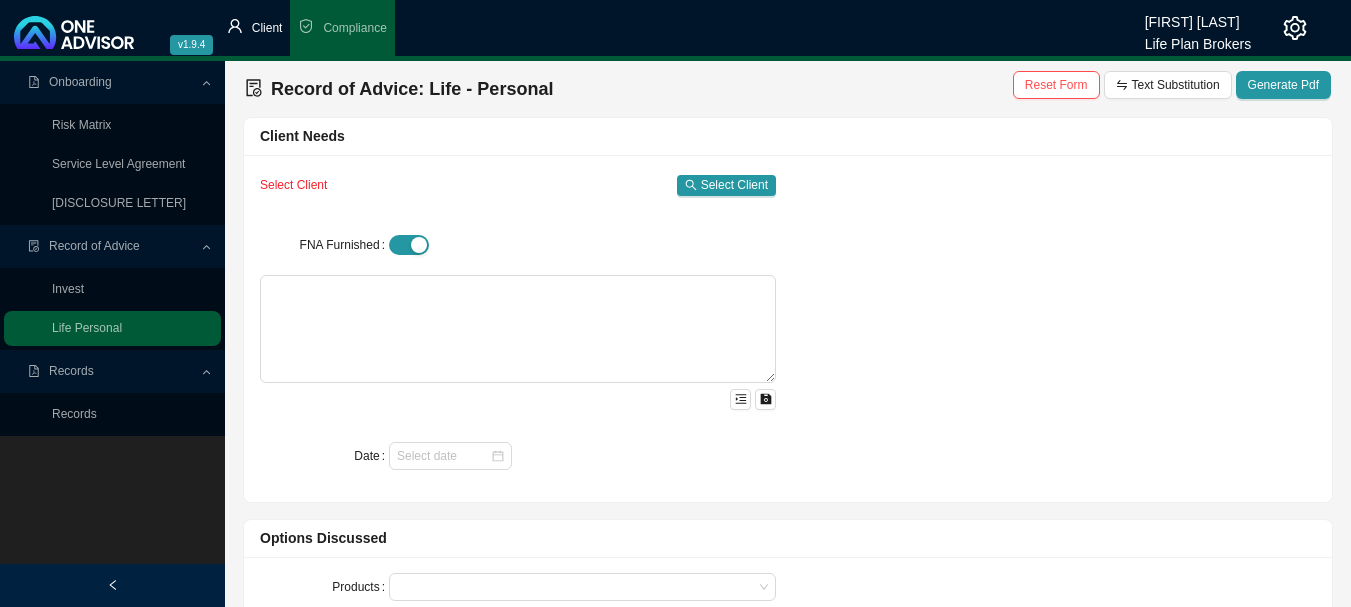click on "Client" at bounding box center (255, 28) 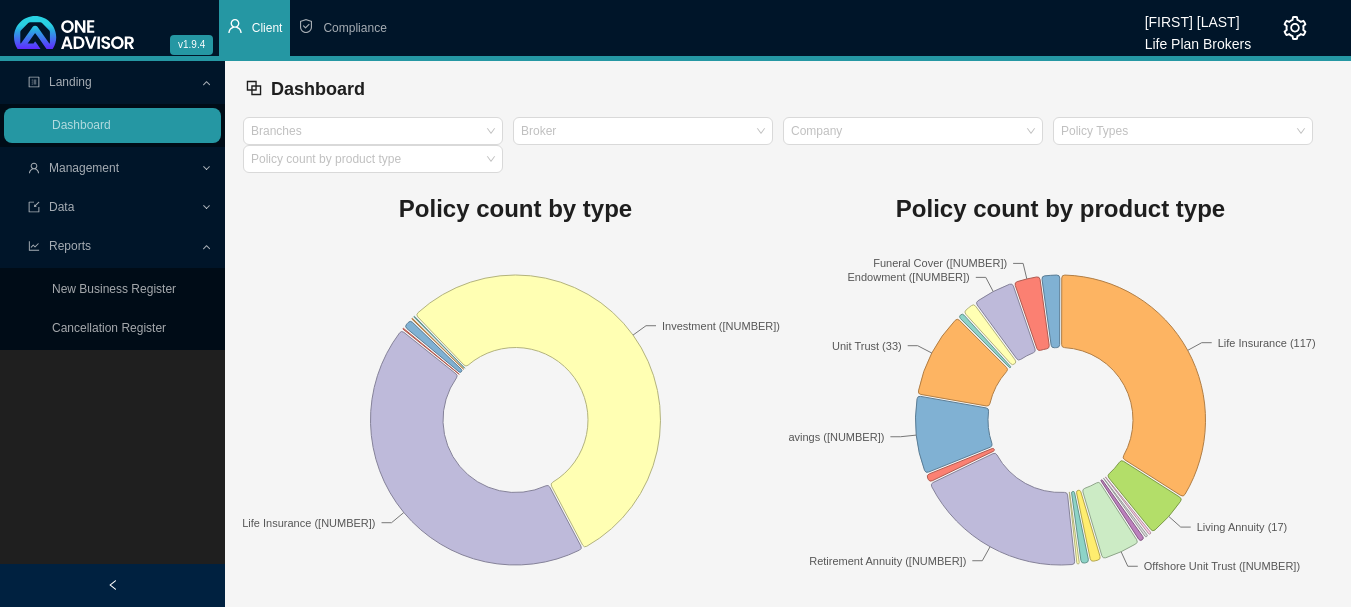 click on "Management" at bounding box center (84, 168) 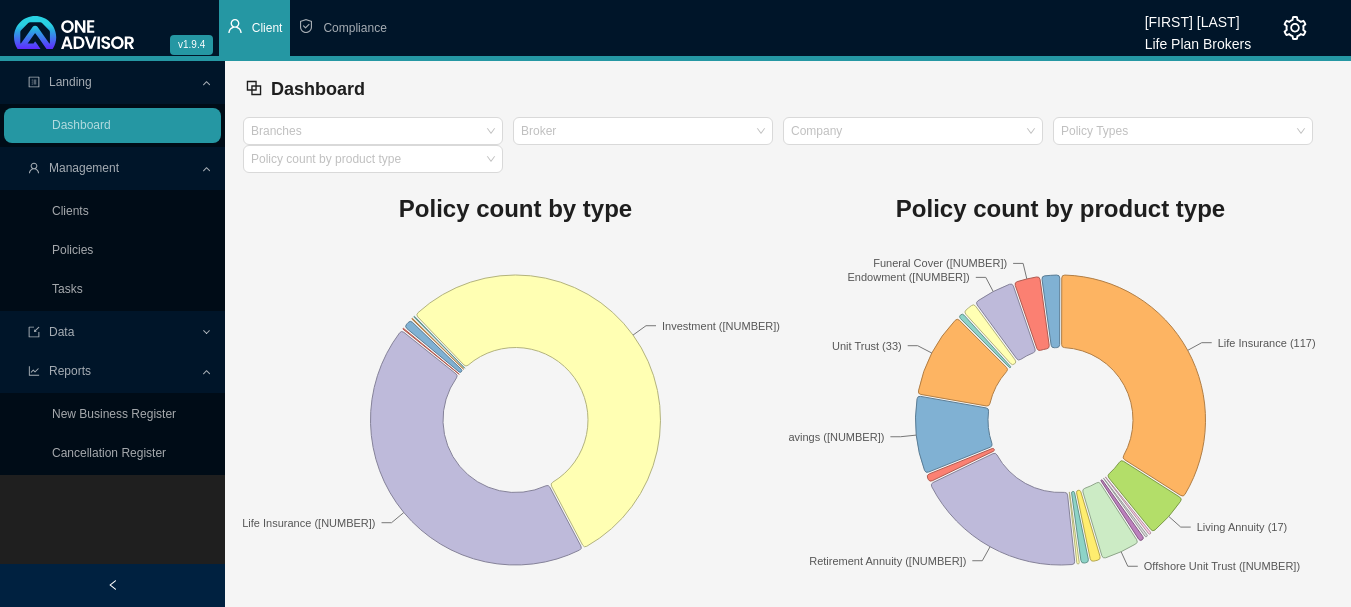 click on "Clients" at bounding box center (70, 211) 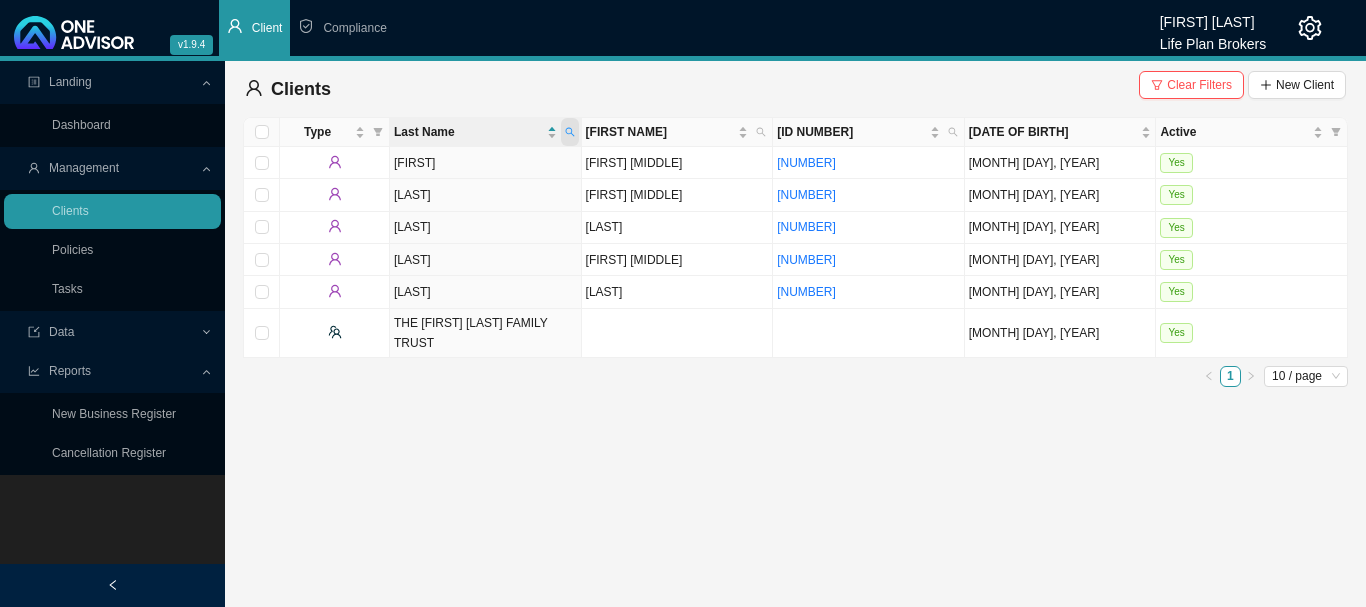 click at bounding box center [570, 132] 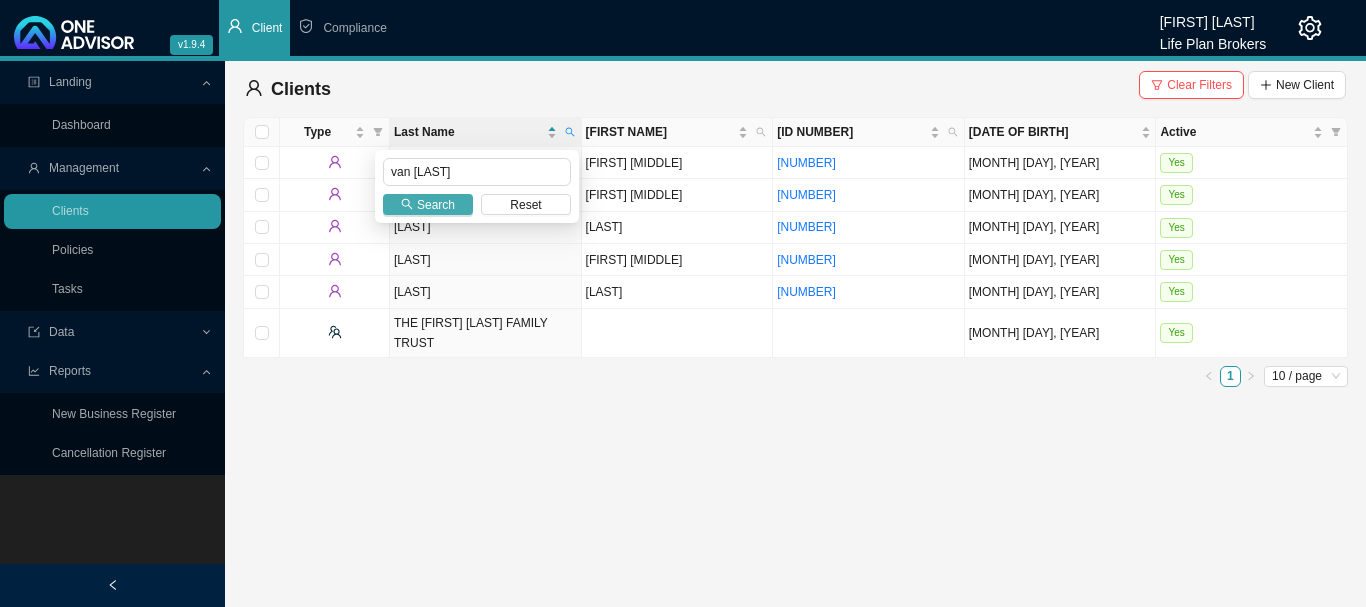 click on "Search" at bounding box center [436, 205] 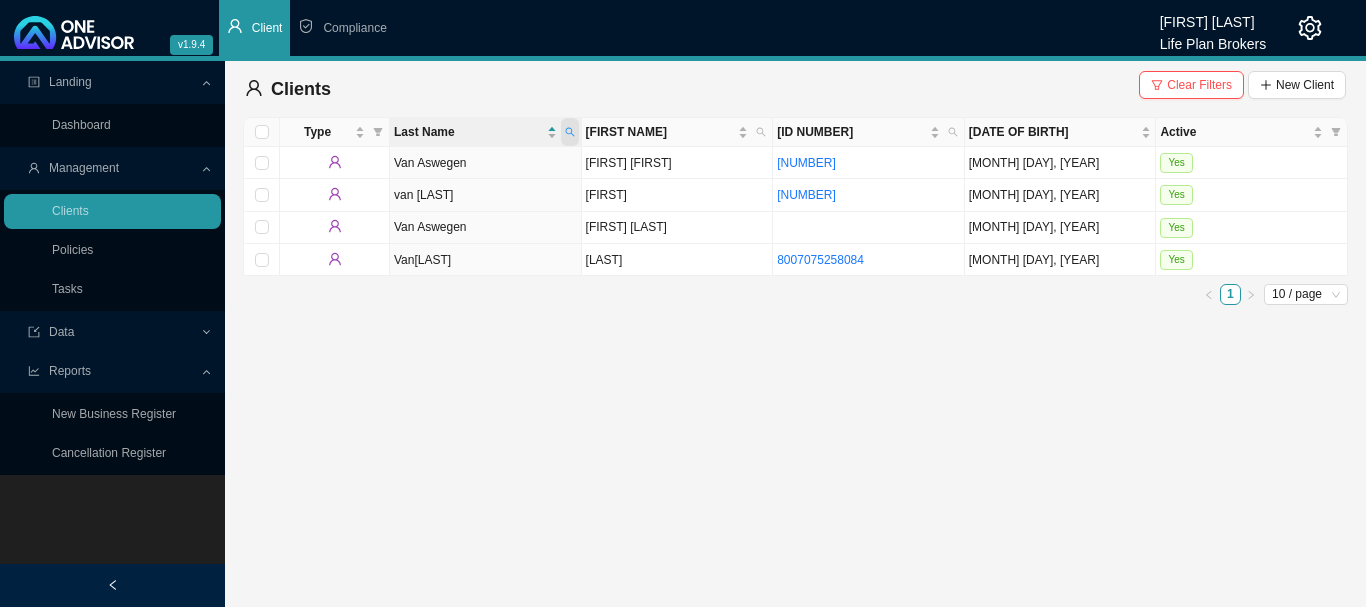 drag, startPoint x: 571, startPoint y: 135, endPoint x: 560, endPoint y: 133, distance: 11.18034 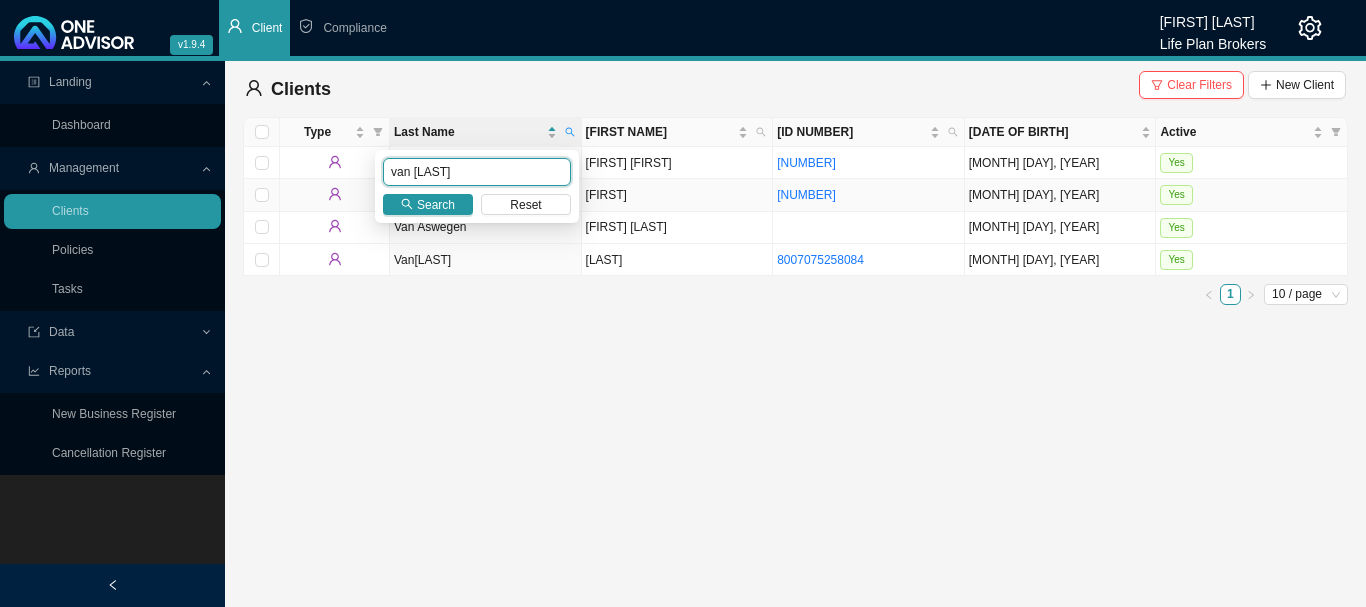 drag, startPoint x: 524, startPoint y: 178, endPoint x: 337, endPoint y: 181, distance: 187.02406 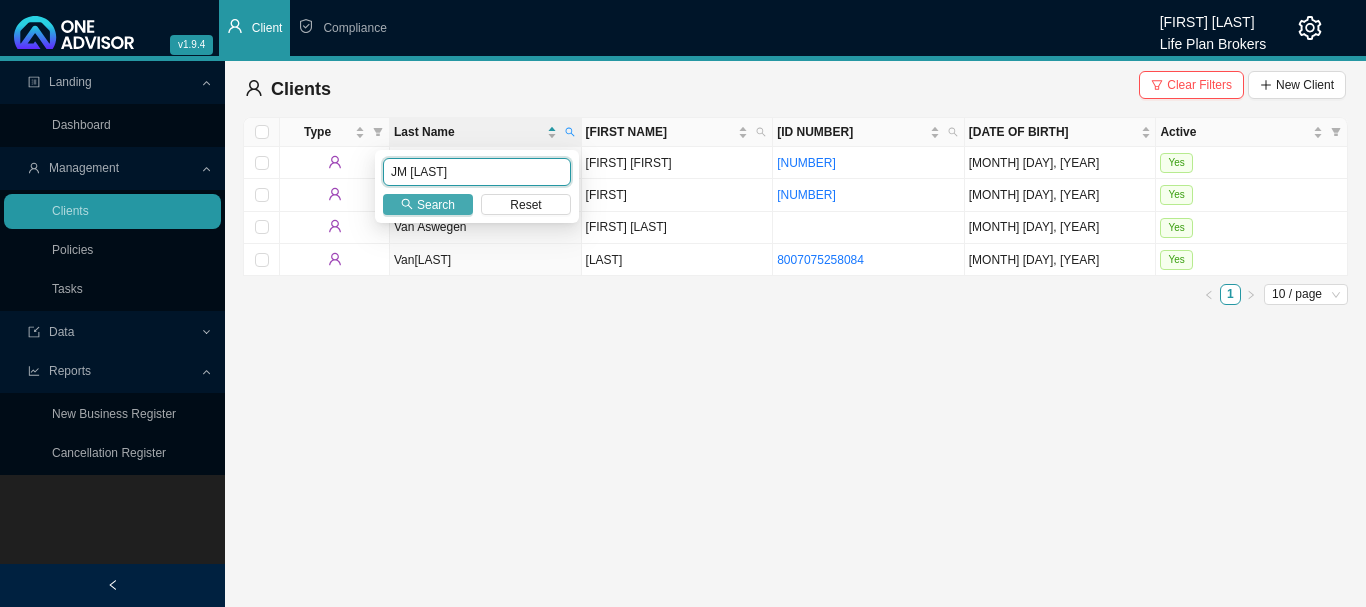 type on "JM [LAST]" 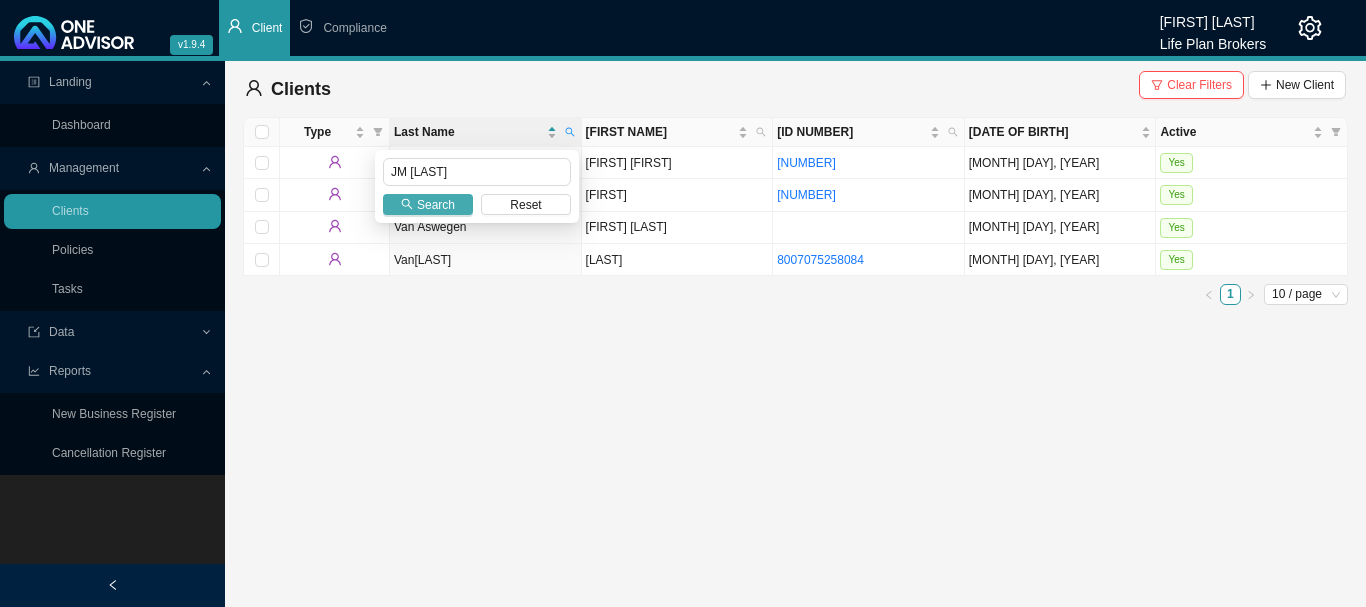 click on "Search" at bounding box center [436, 205] 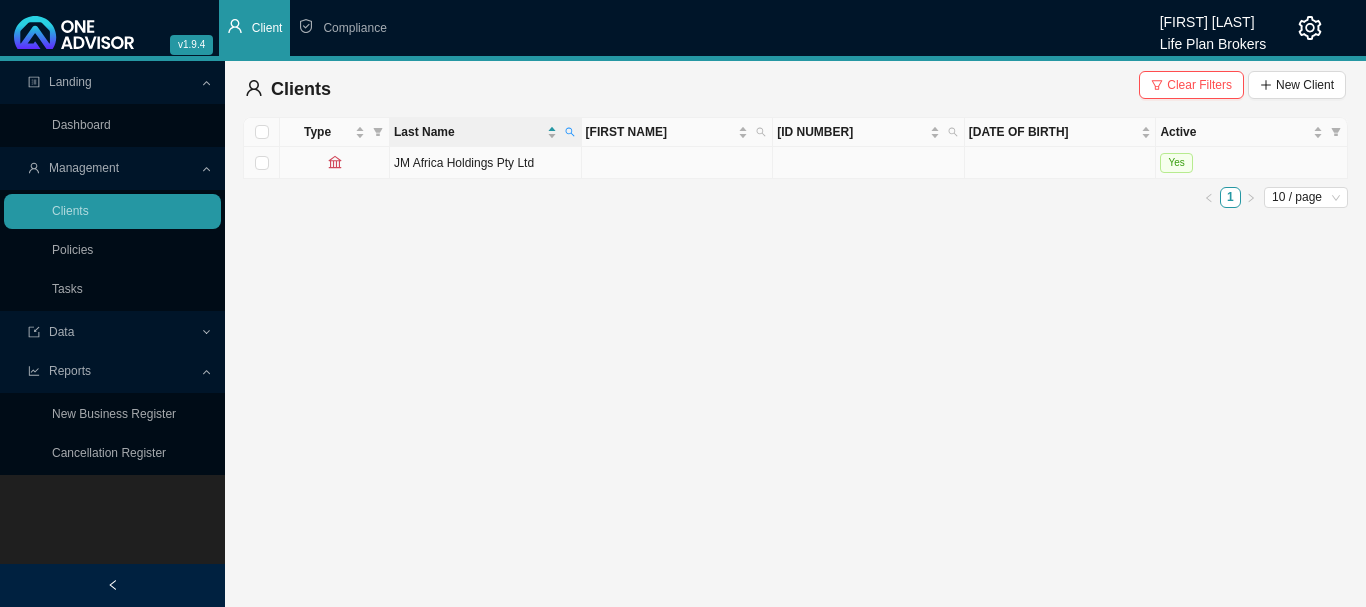 click on "Yes" at bounding box center (1252, 163) 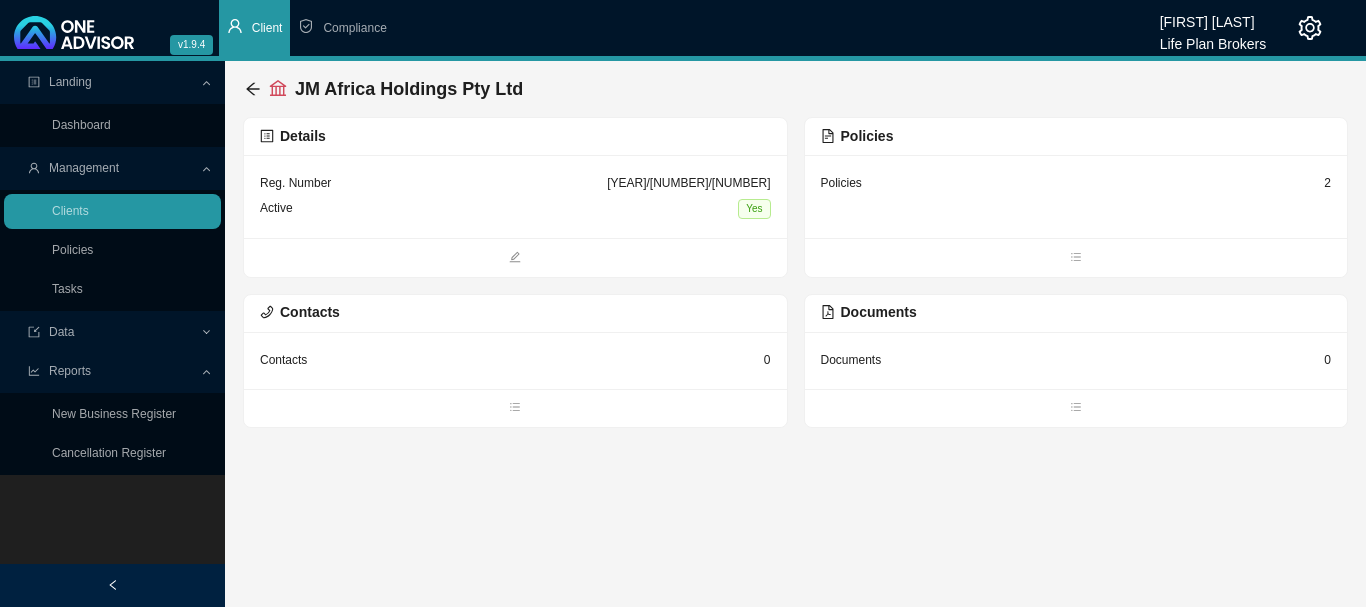 click on "Policies 2" at bounding box center (515, 183) 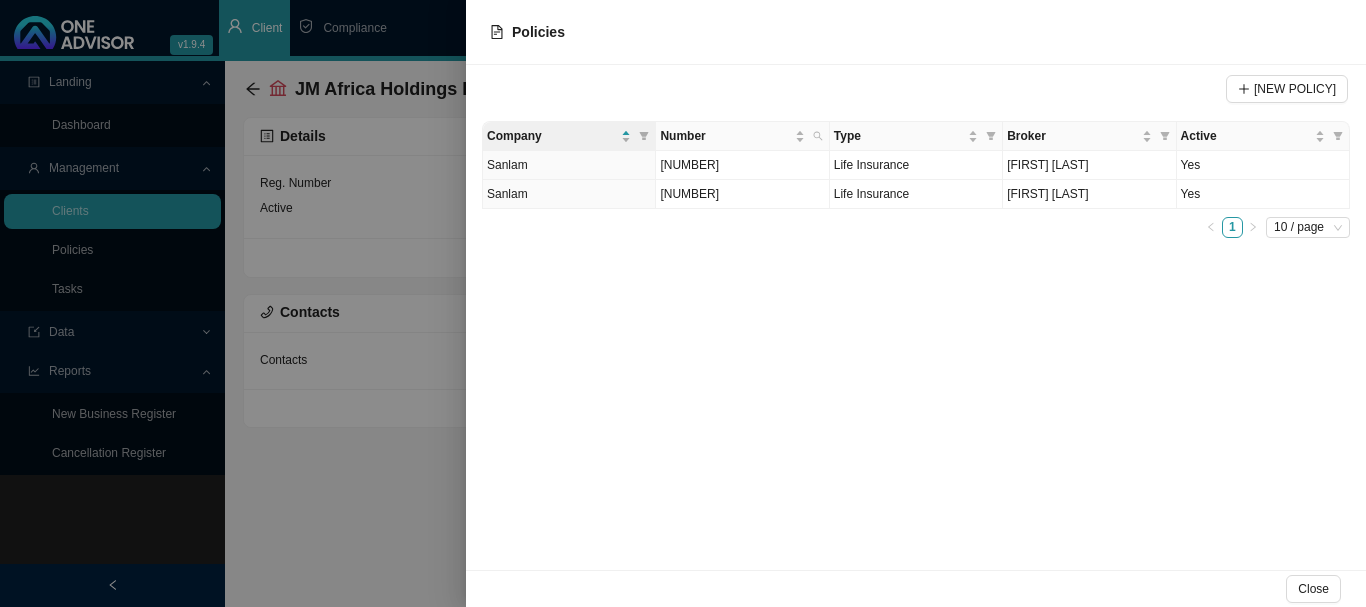 click at bounding box center [683, 303] 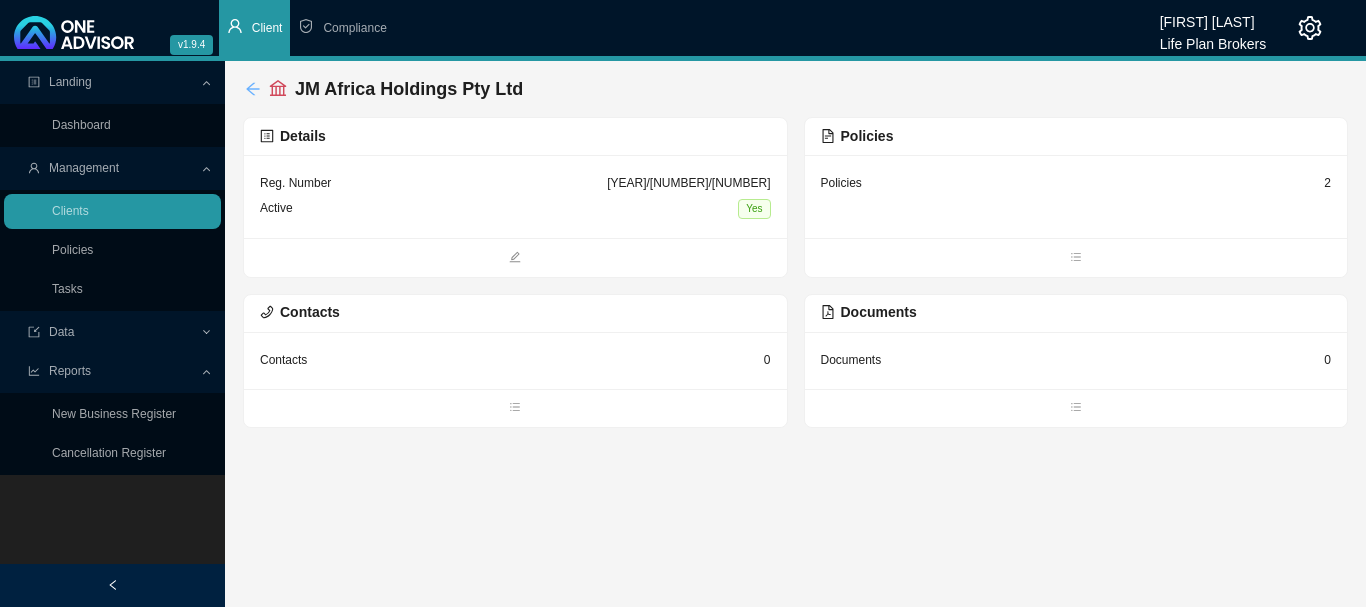 click at bounding box center (252, 88) 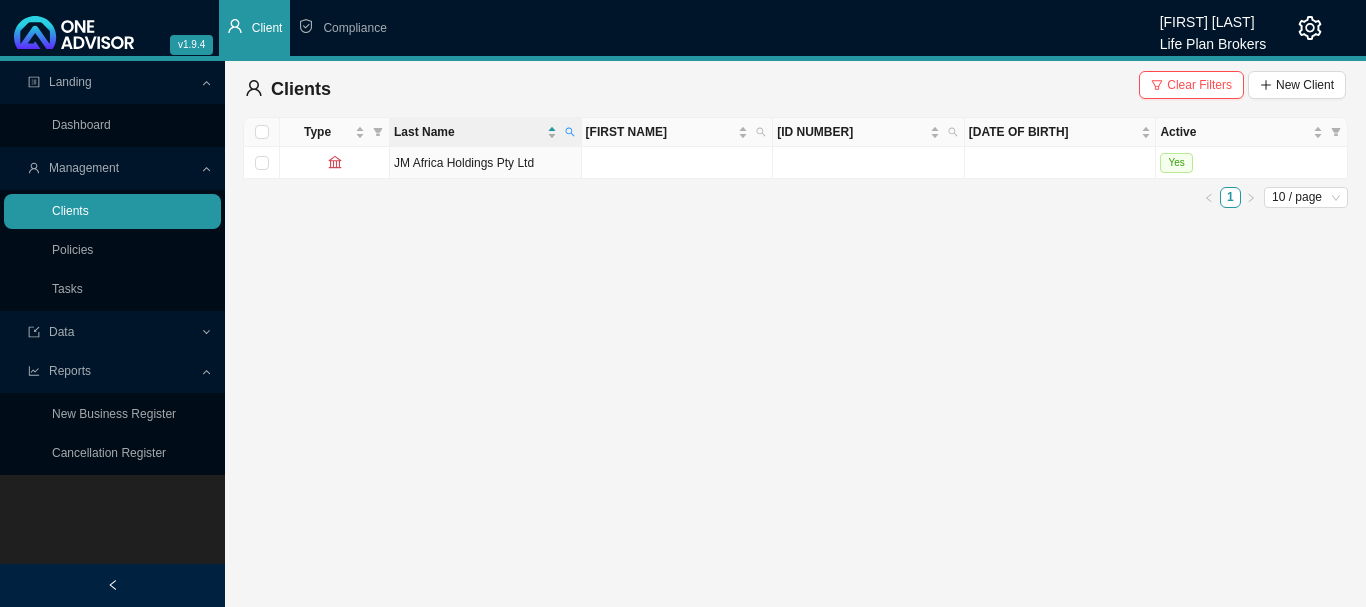 click on "Clients" at bounding box center [70, 211] 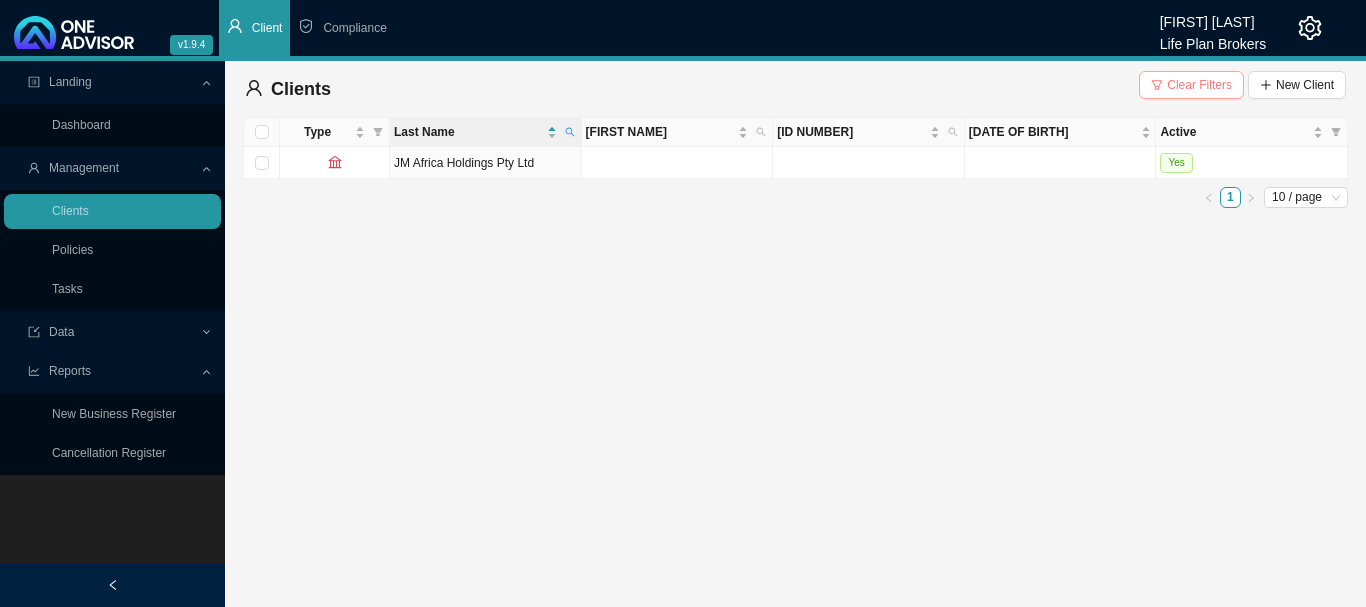 click on "Clear Filters" at bounding box center [1199, 85] 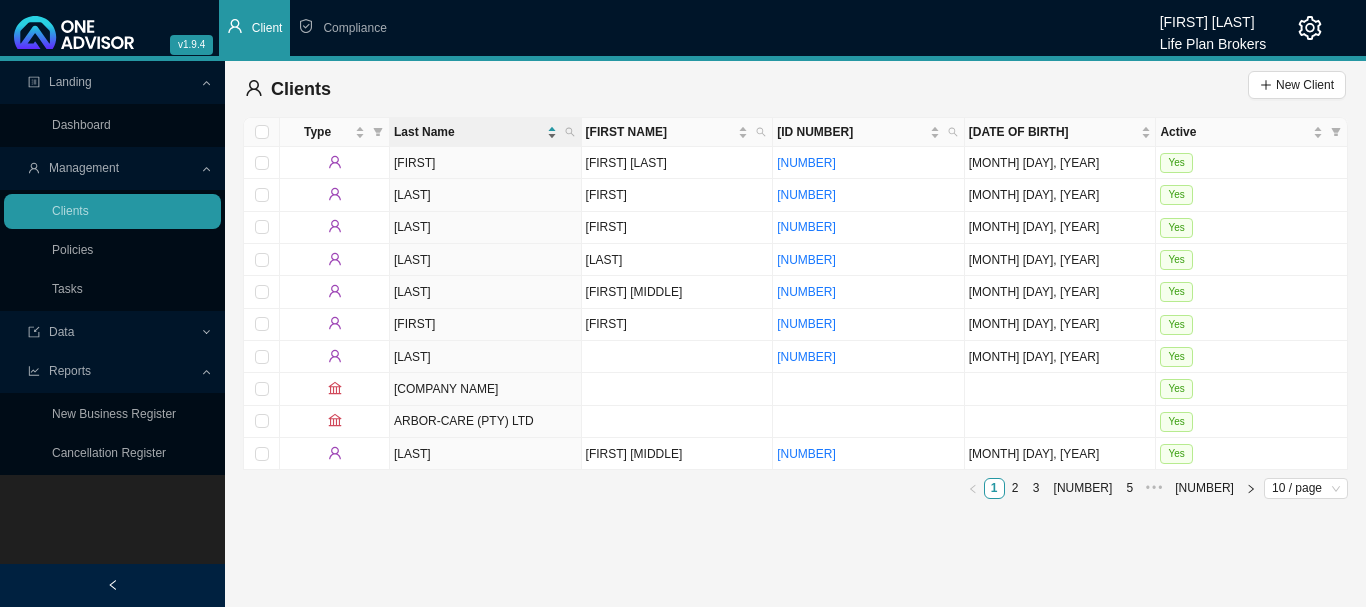 drag, startPoint x: 567, startPoint y: 129, endPoint x: 543, endPoint y: 132, distance: 24.186773 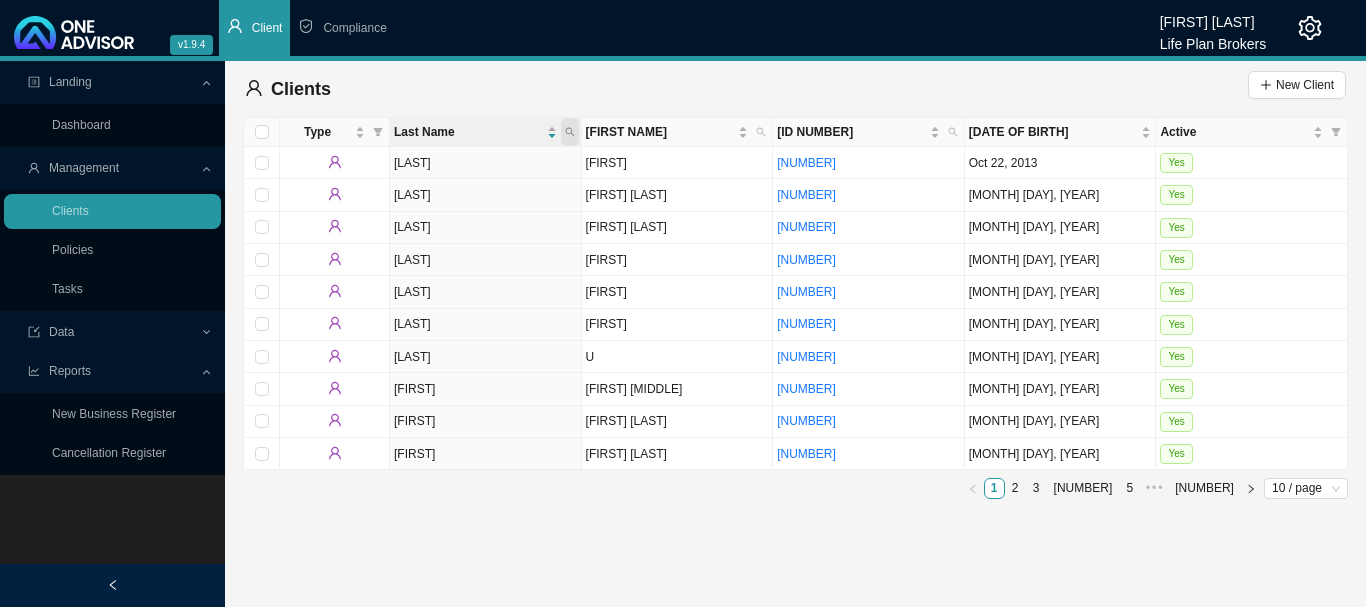click at bounding box center (570, 132) 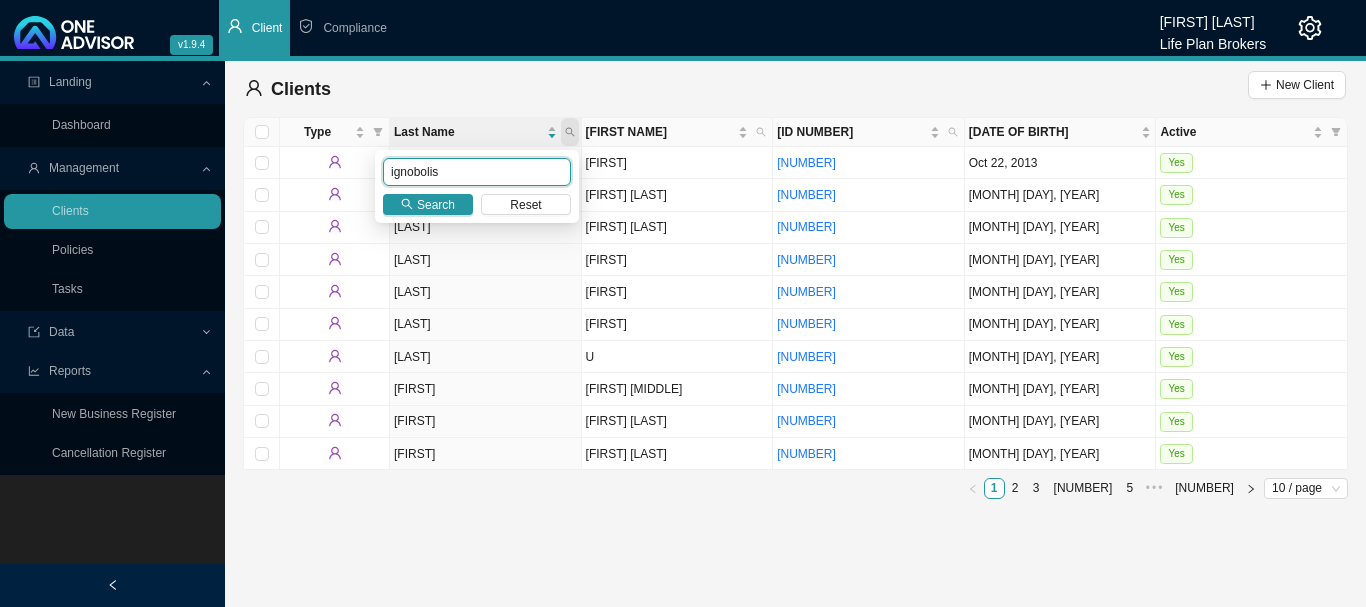 type on "ignobolis" 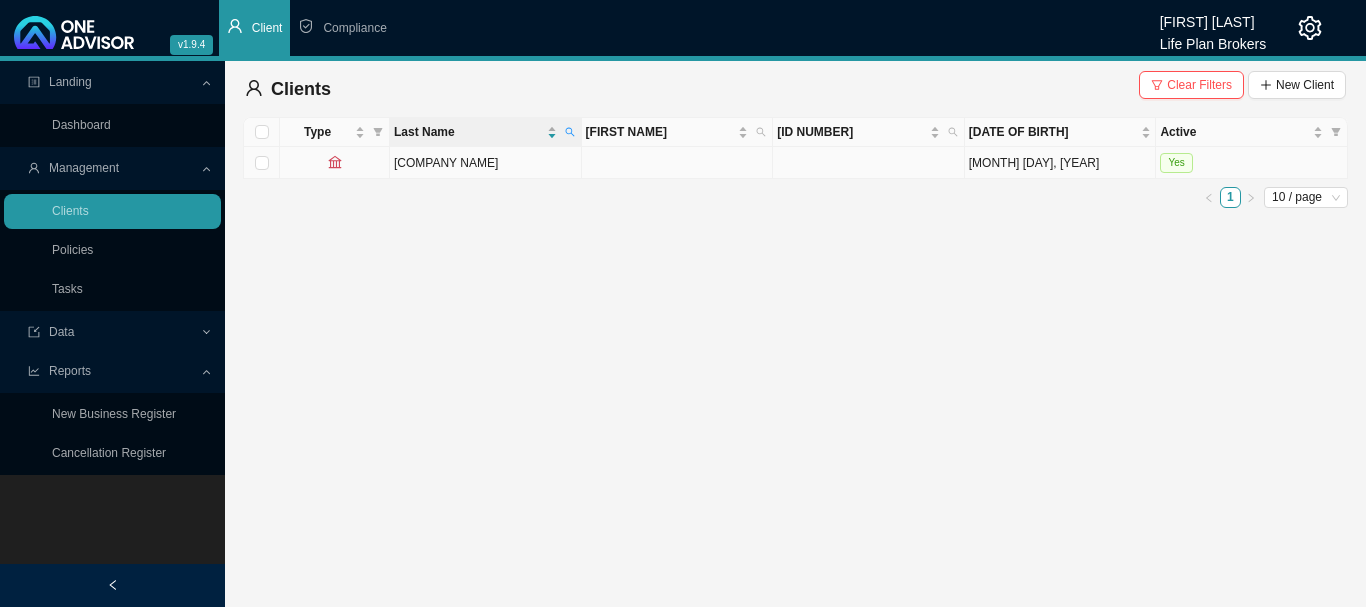 click on "Yes" at bounding box center [1252, 163] 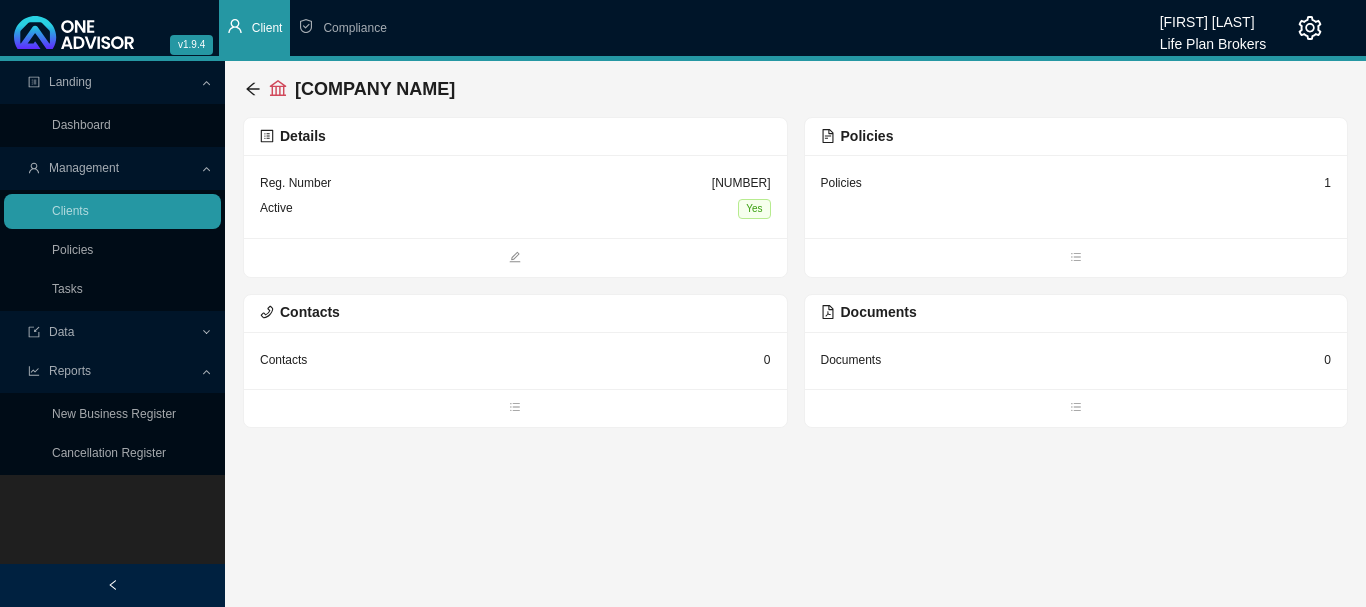 click on "Policies [NUMBER]" at bounding box center (515, 196) 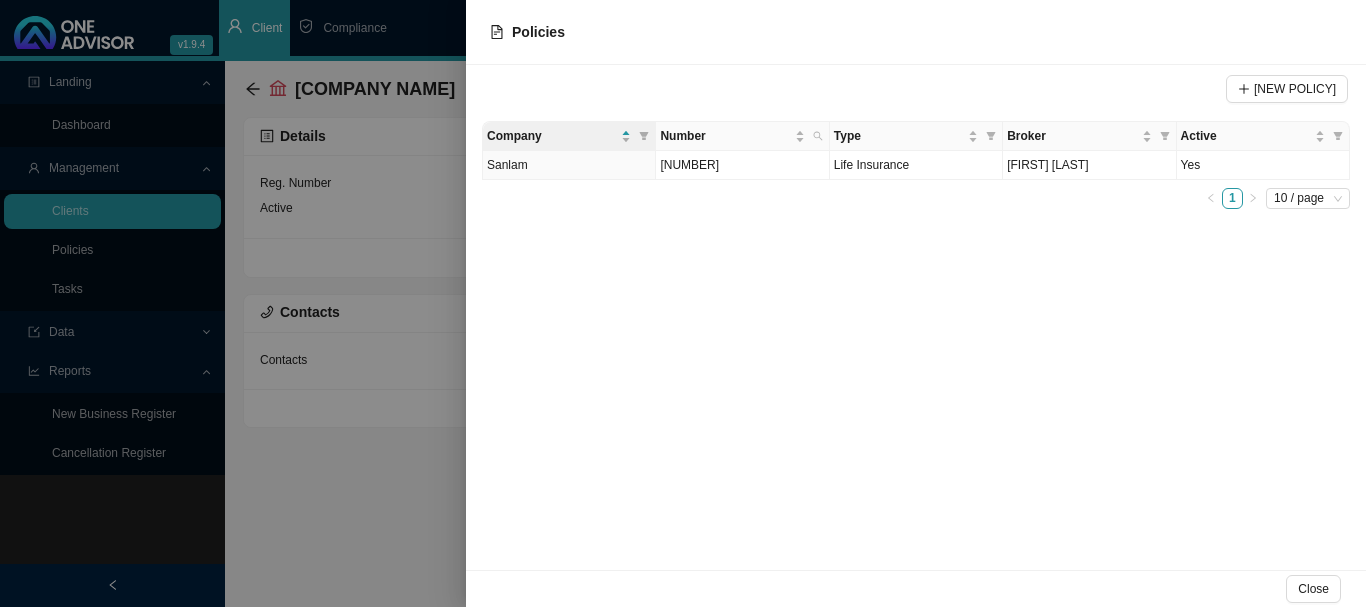 click at bounding box center (683, 303) 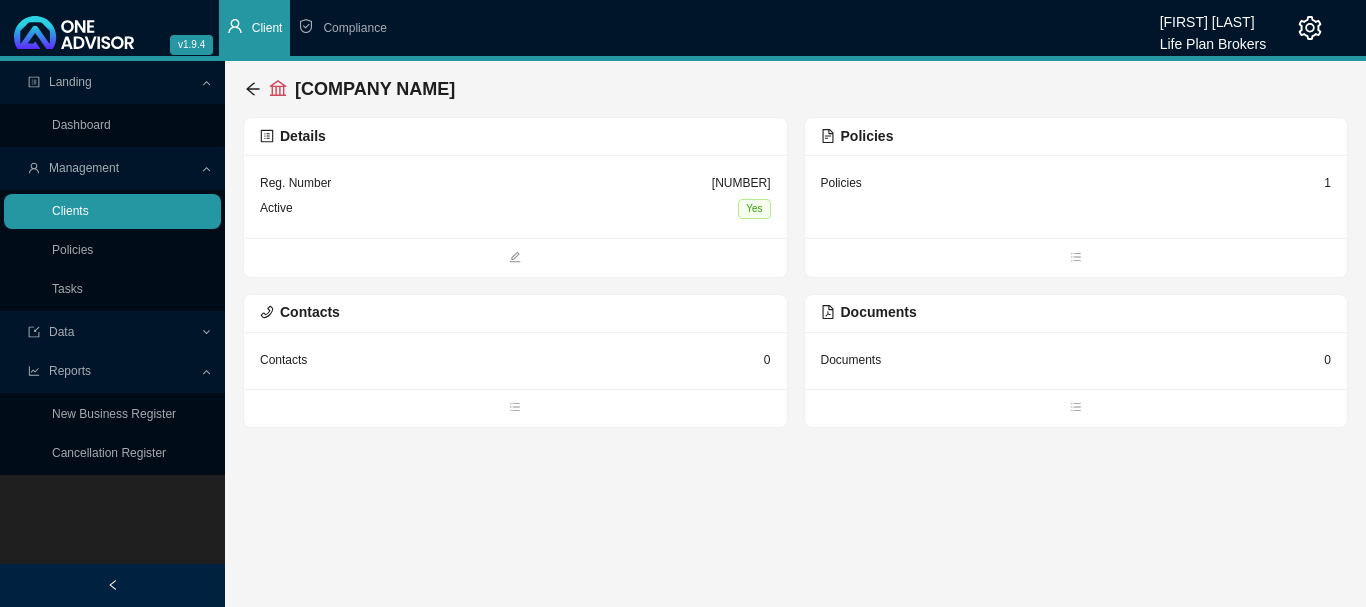 click on "Clients" at bounding box center (70, 211) 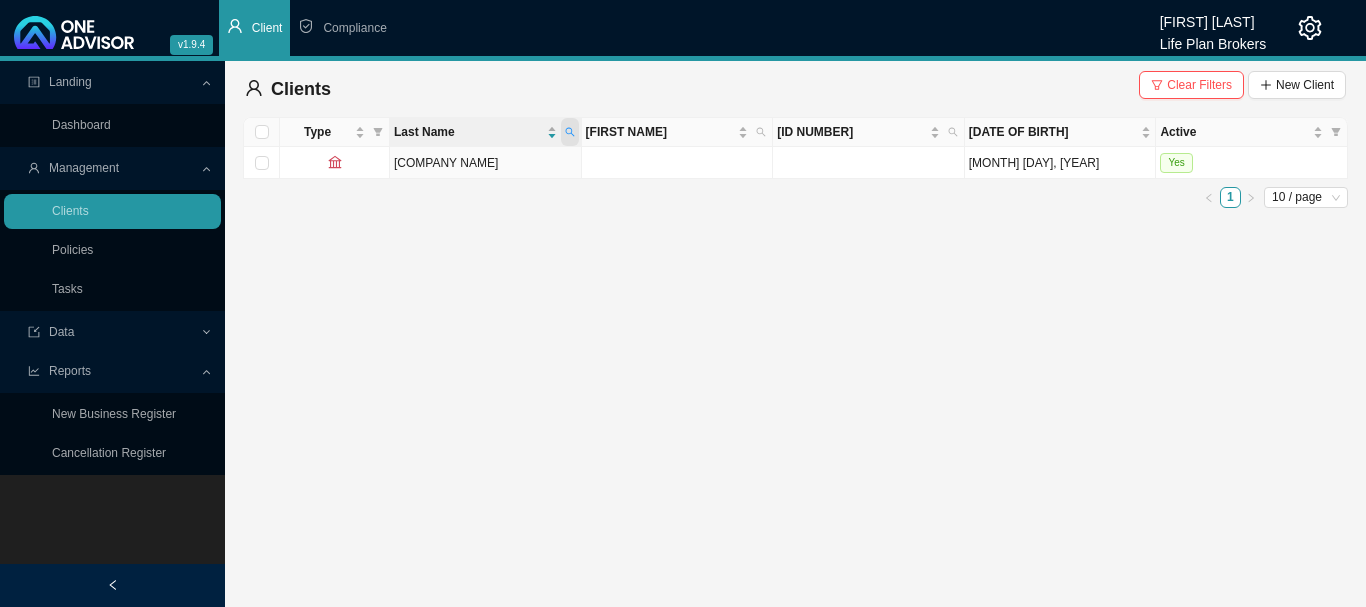 click at bounding box center [570, 132] 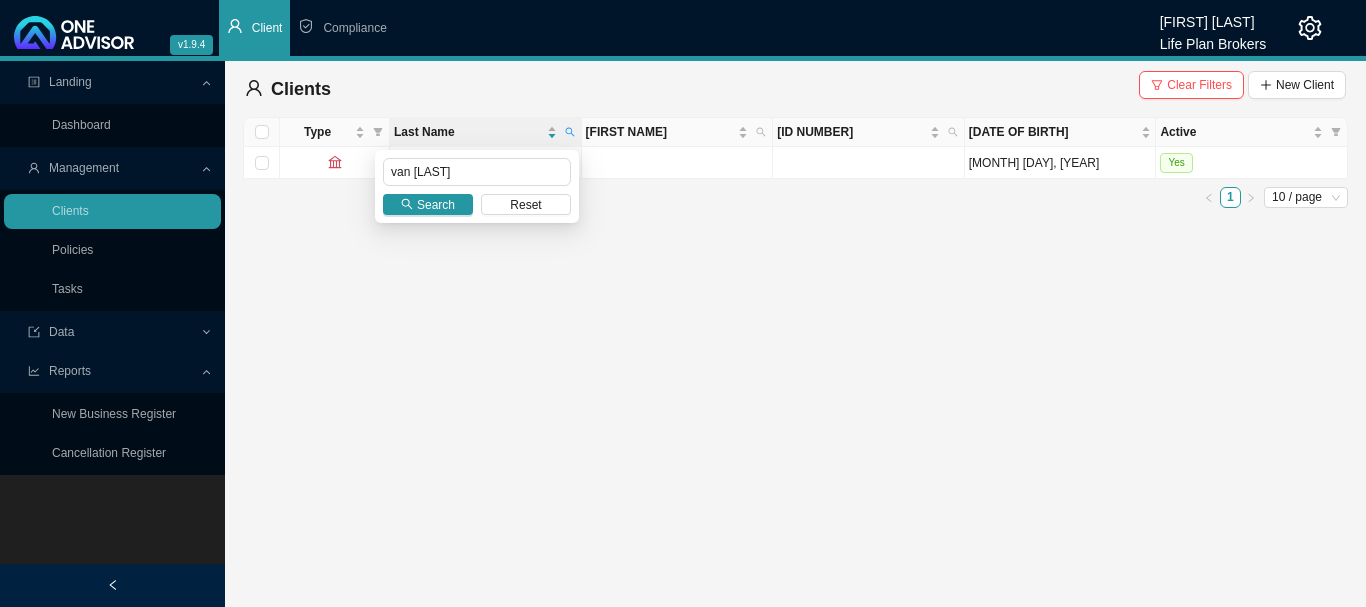 type on "van [LAST]" 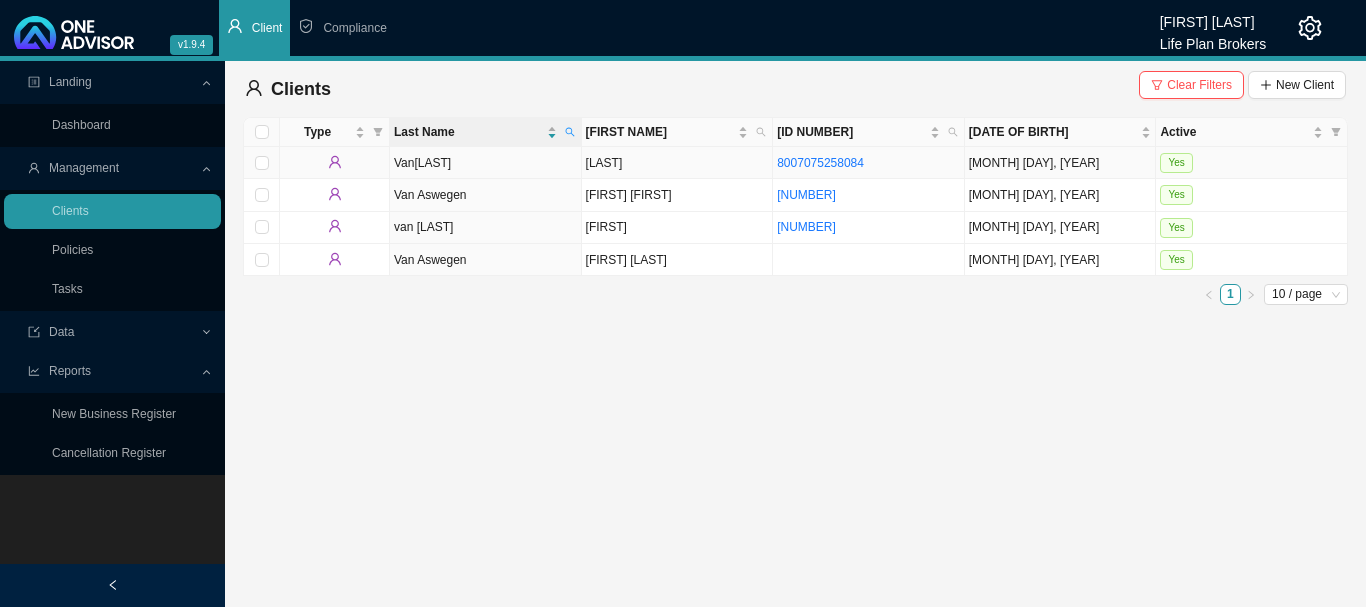 click on "Yes" at bounding box center (1252, 163) 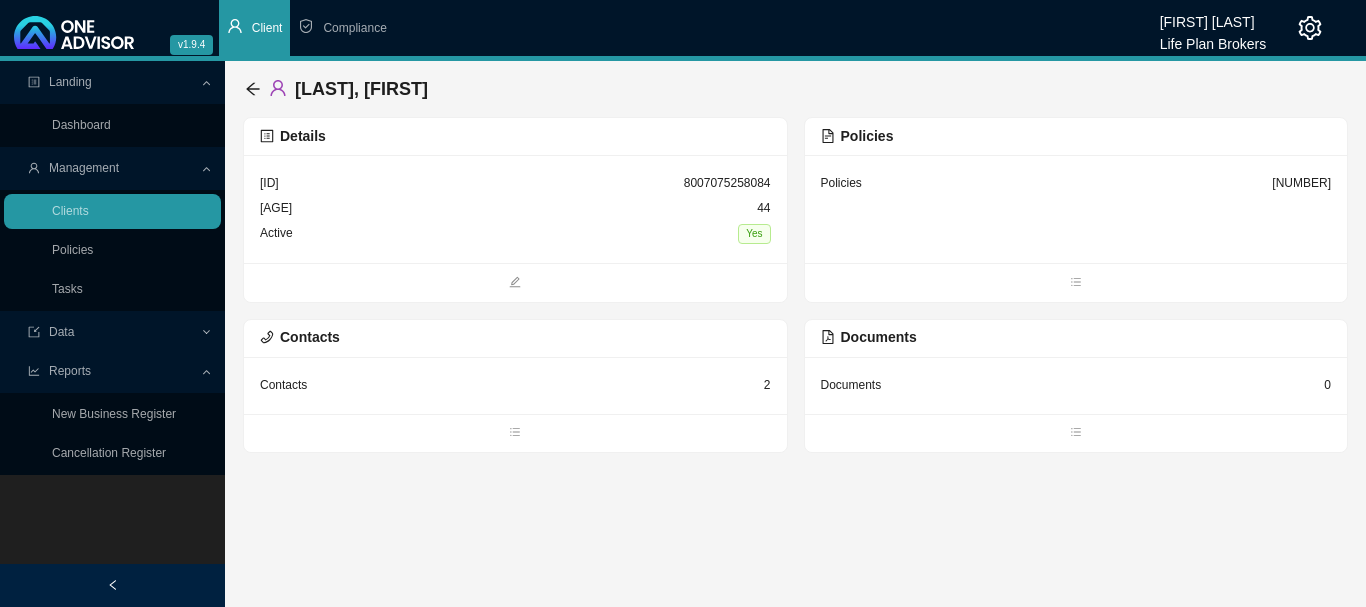 click on "Policies 8" at bounding box center (515, 209) 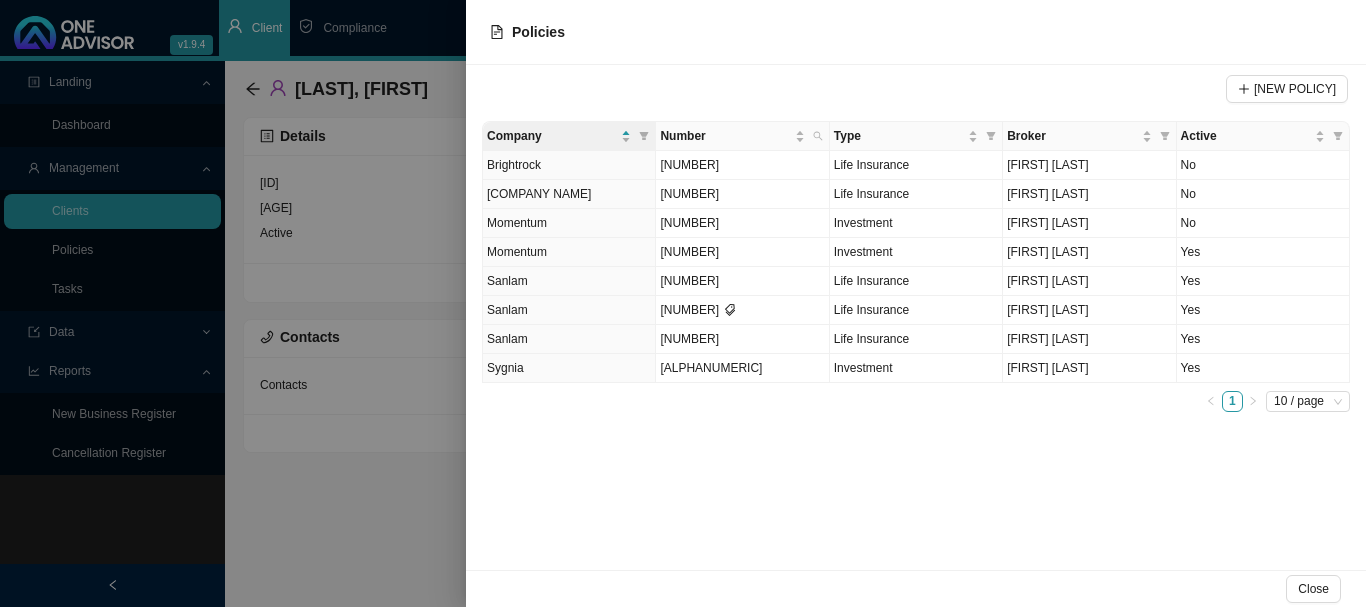 click at bounding box center (683, 303) 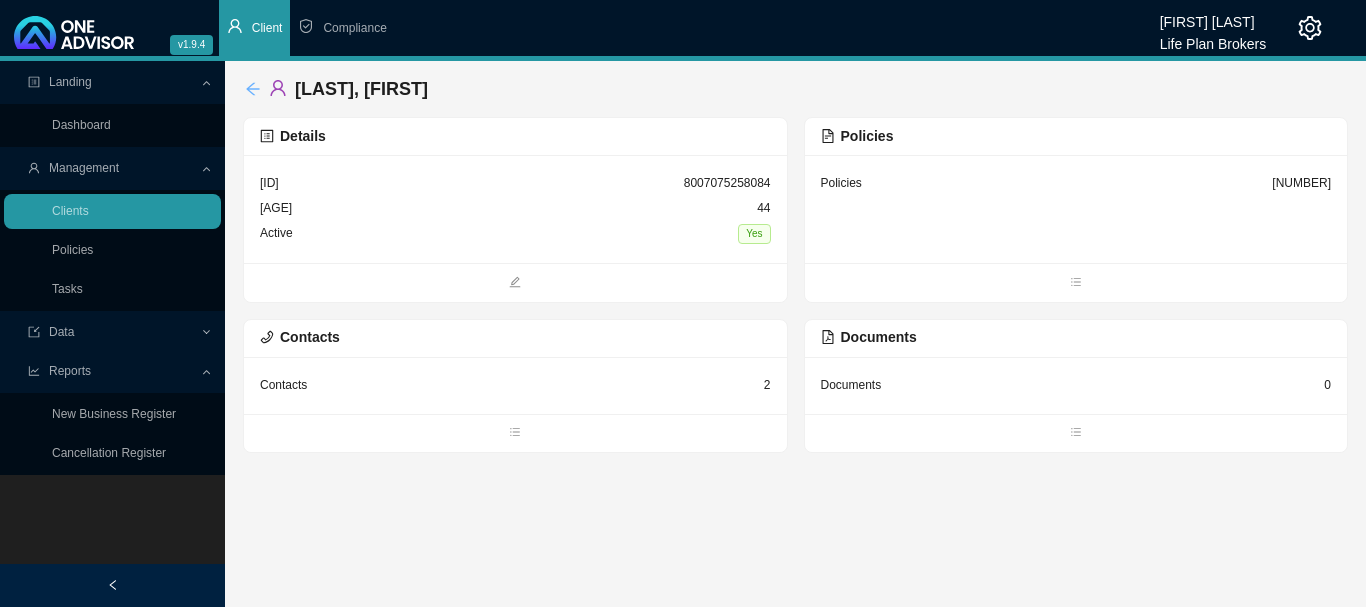 click at bounding box center [253, 89] 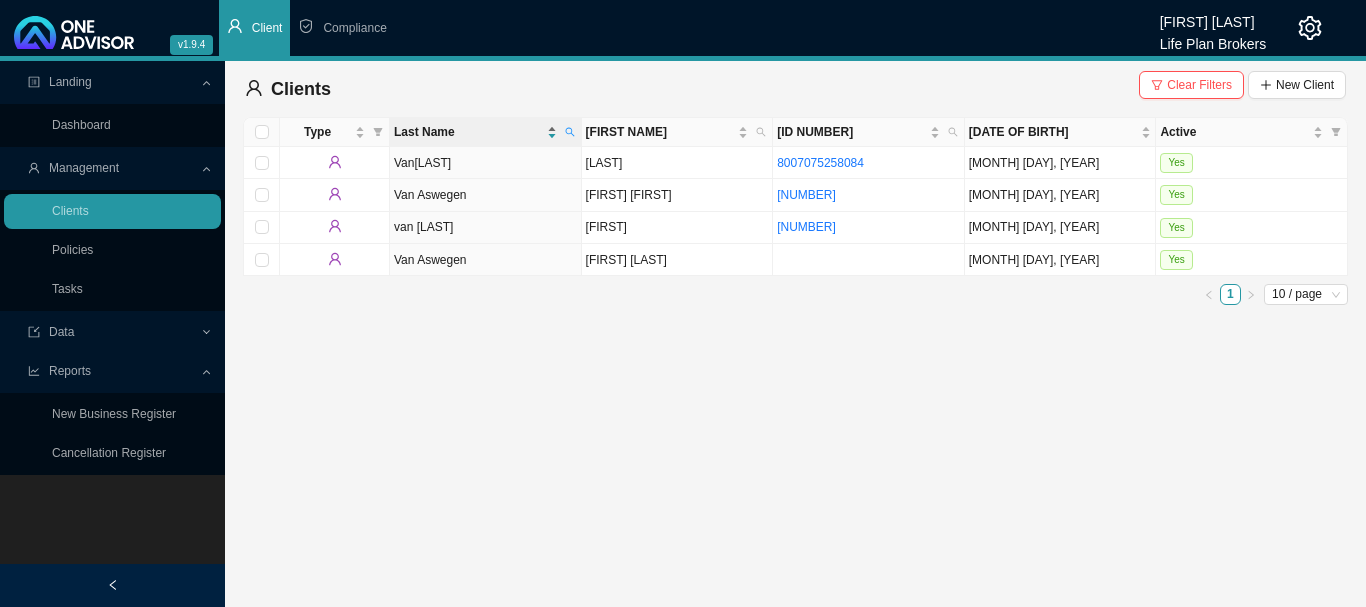 drag, startPoint x: 569, startPoint y: 130, endPoint x: 536, endPoint y: 132, distance: 33.06055 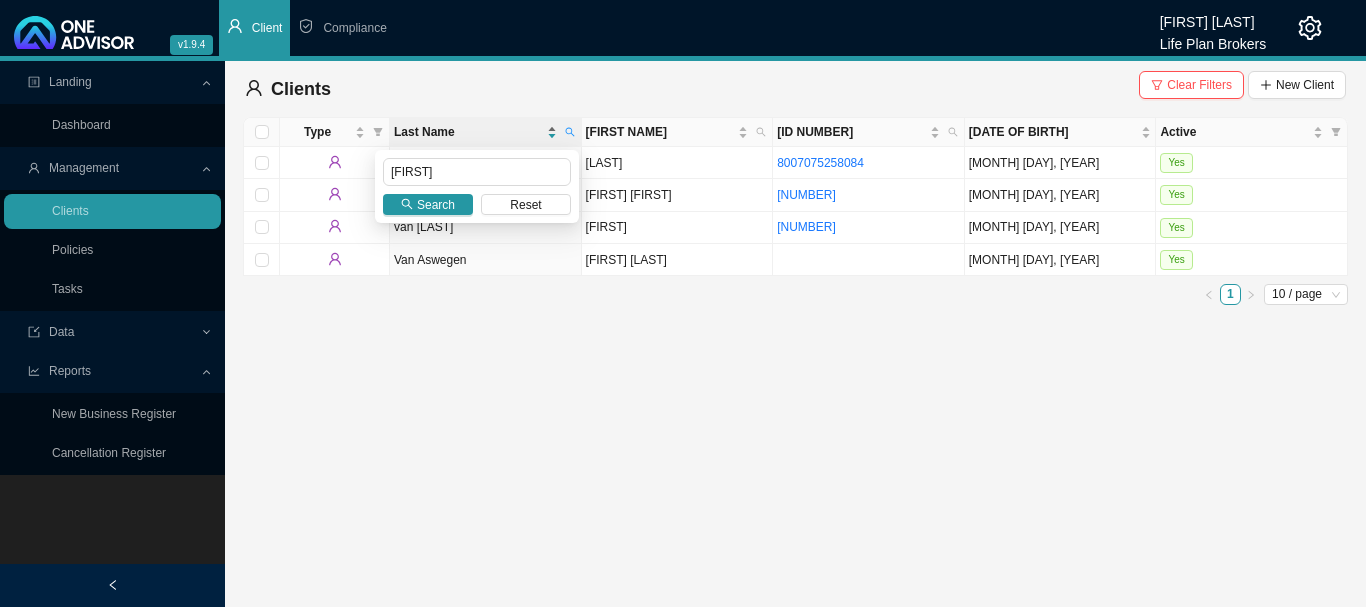 type on "[FIRST]" 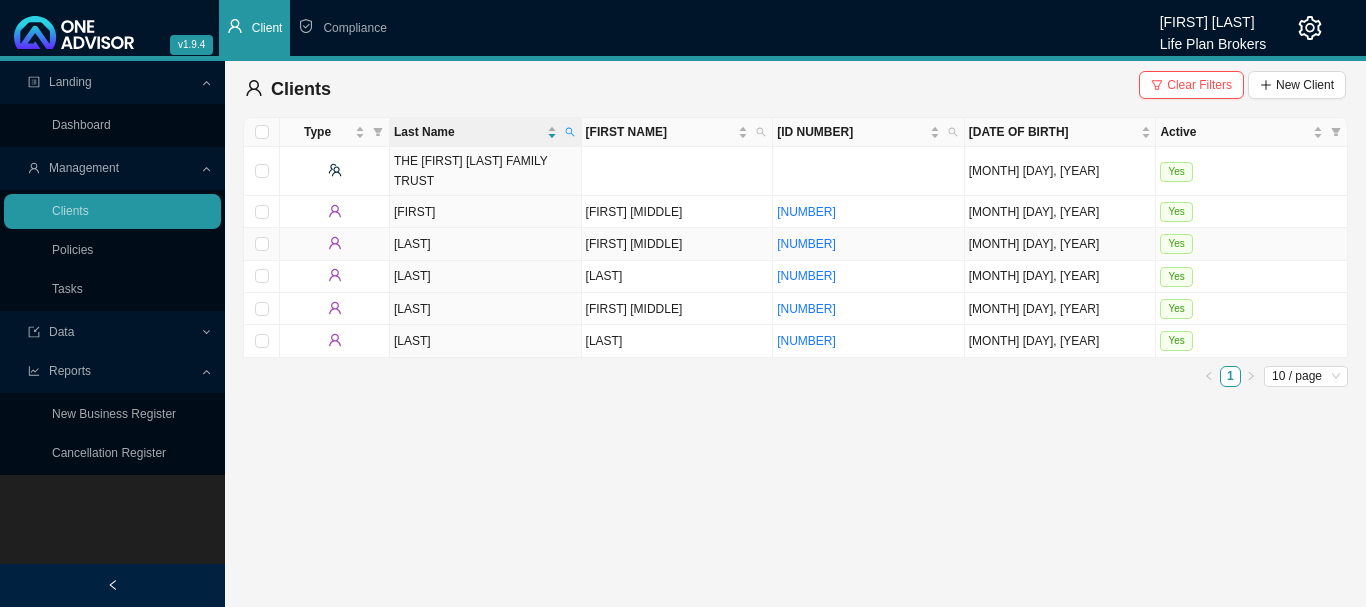click on "Yes" at bounding box center [1252, 244] 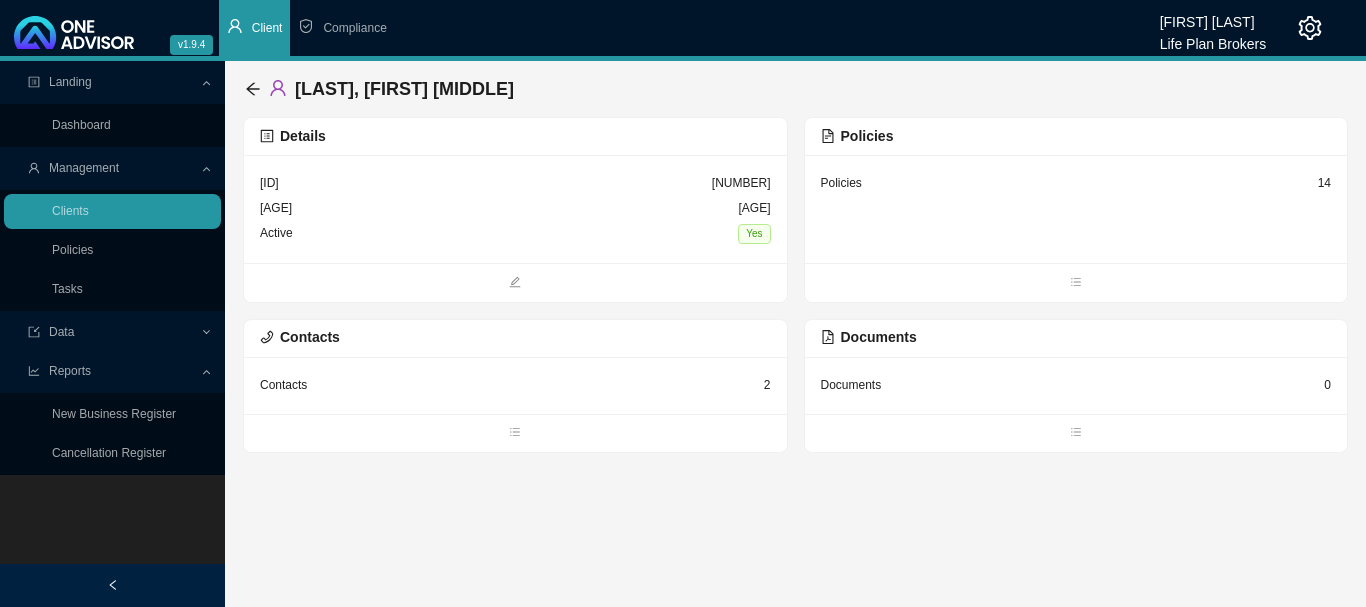 click on "Policies [NUMBER]" at bounding box center (515, 209) 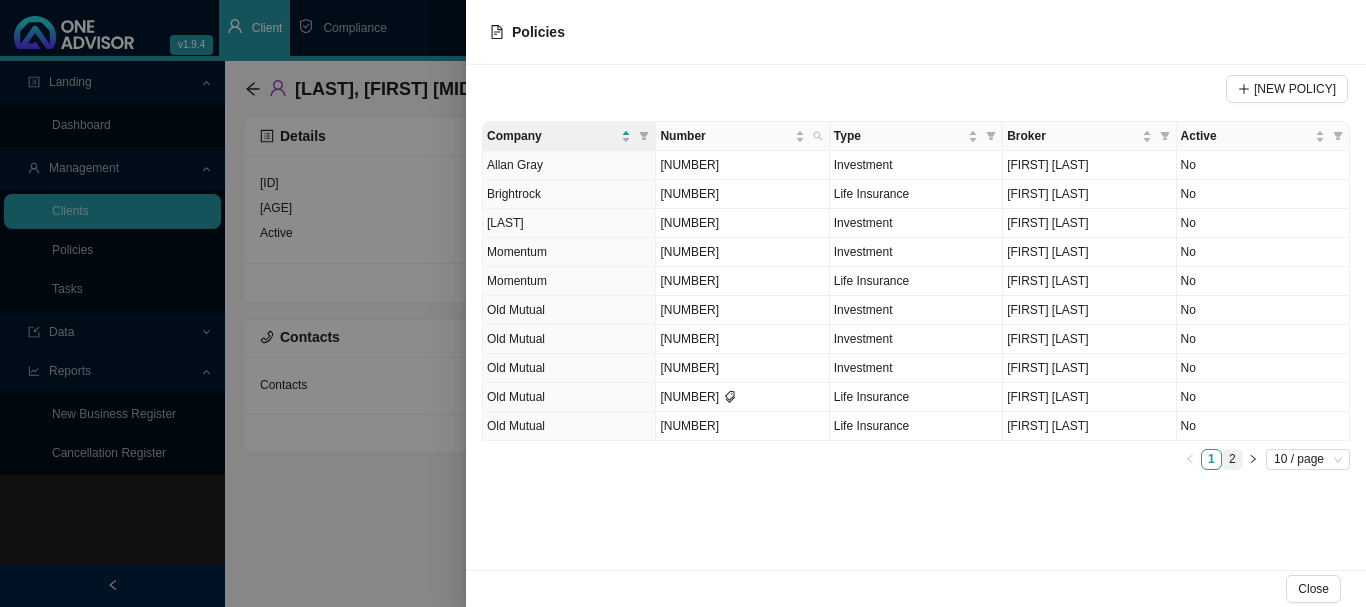 click on "2" at bounding box center (1232, 459) 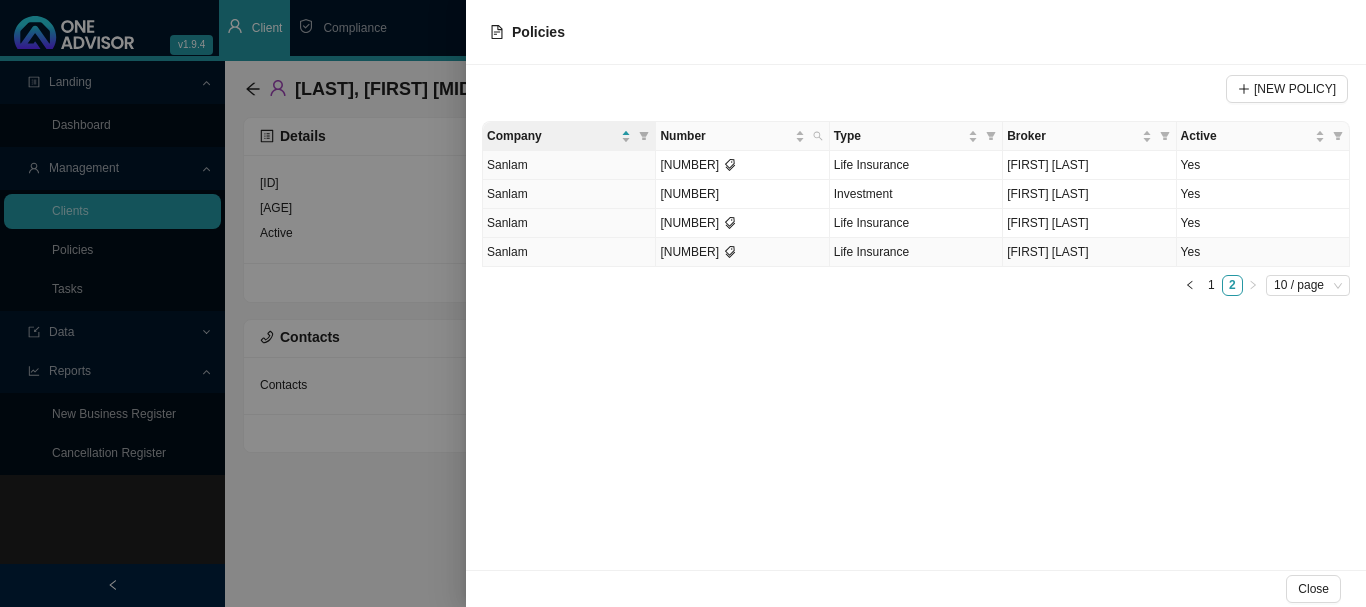 click on "Yes" at bounding box center [1263, 252] 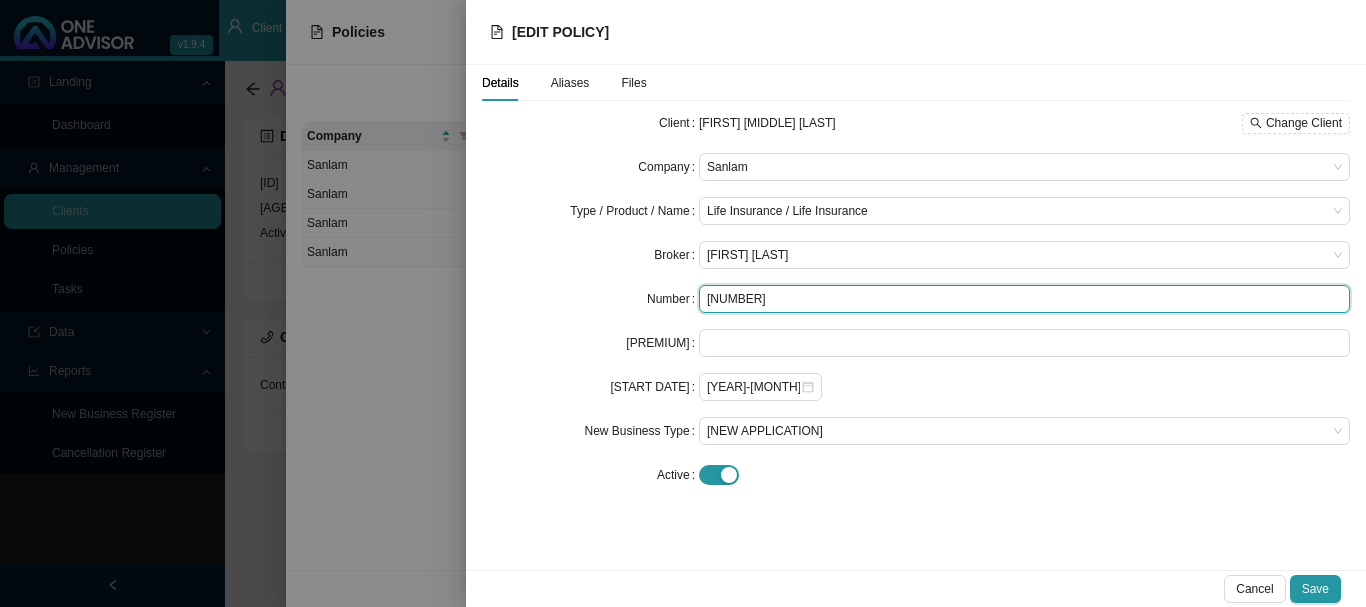 click on "[NUMBER]" at bounding box center [1024, 299] 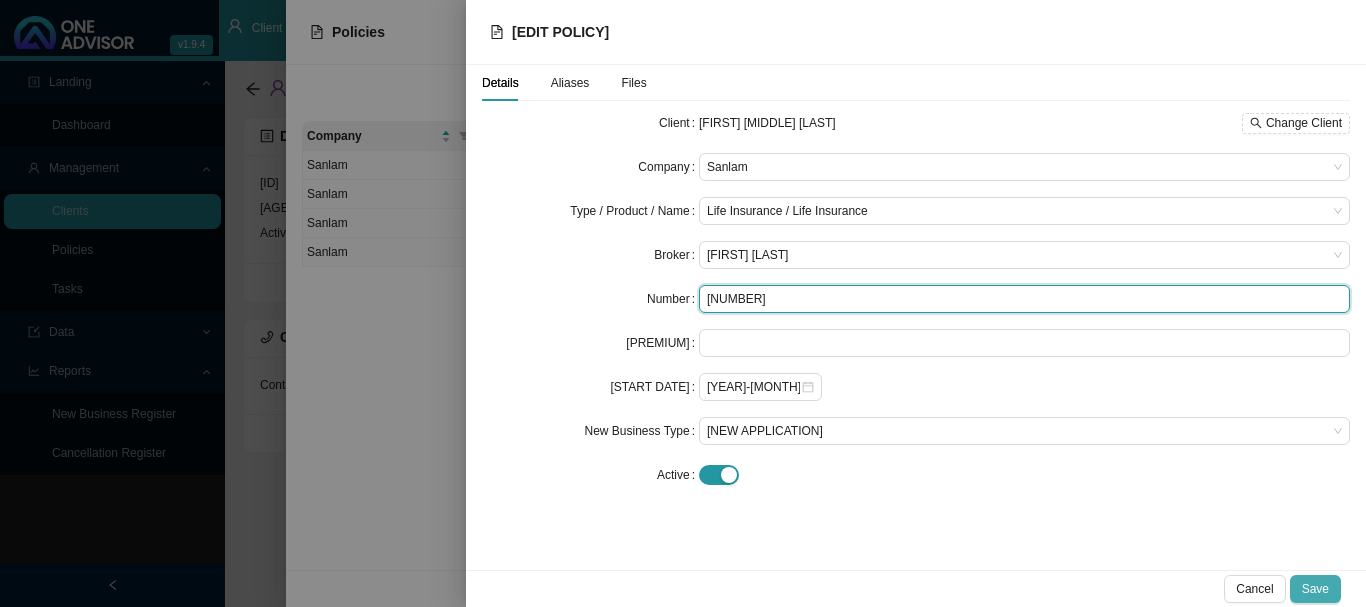 type on "[NUMBER]" 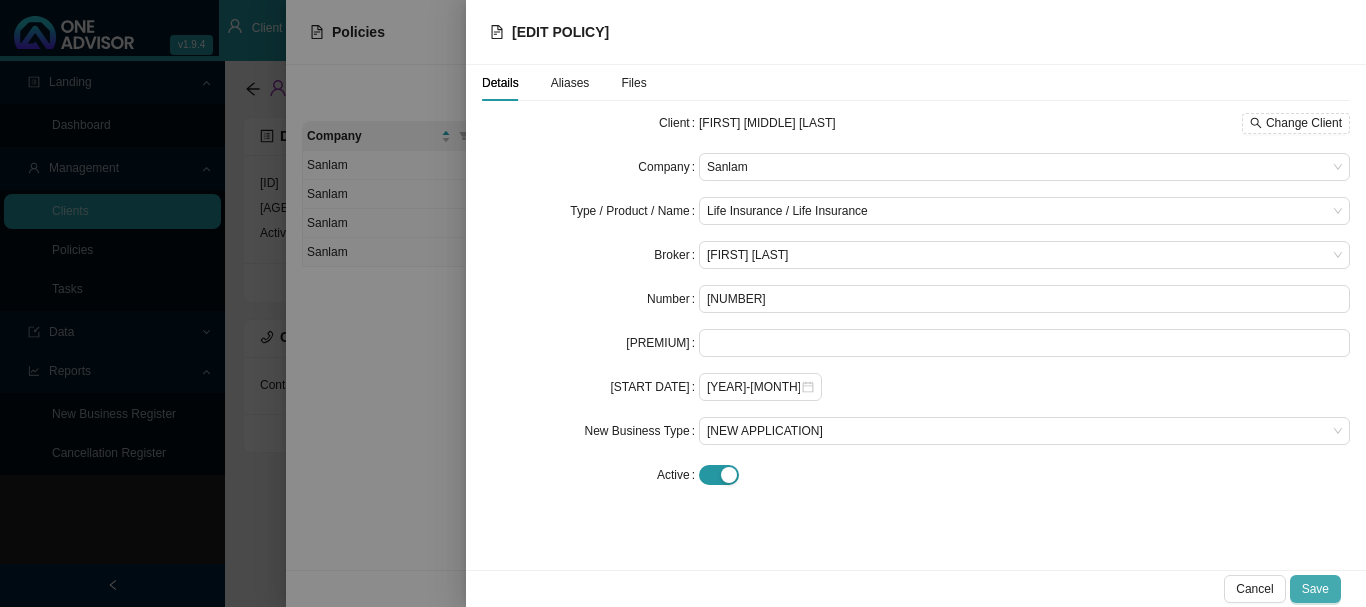 click on "Save" at bounding box center [1315, 589] 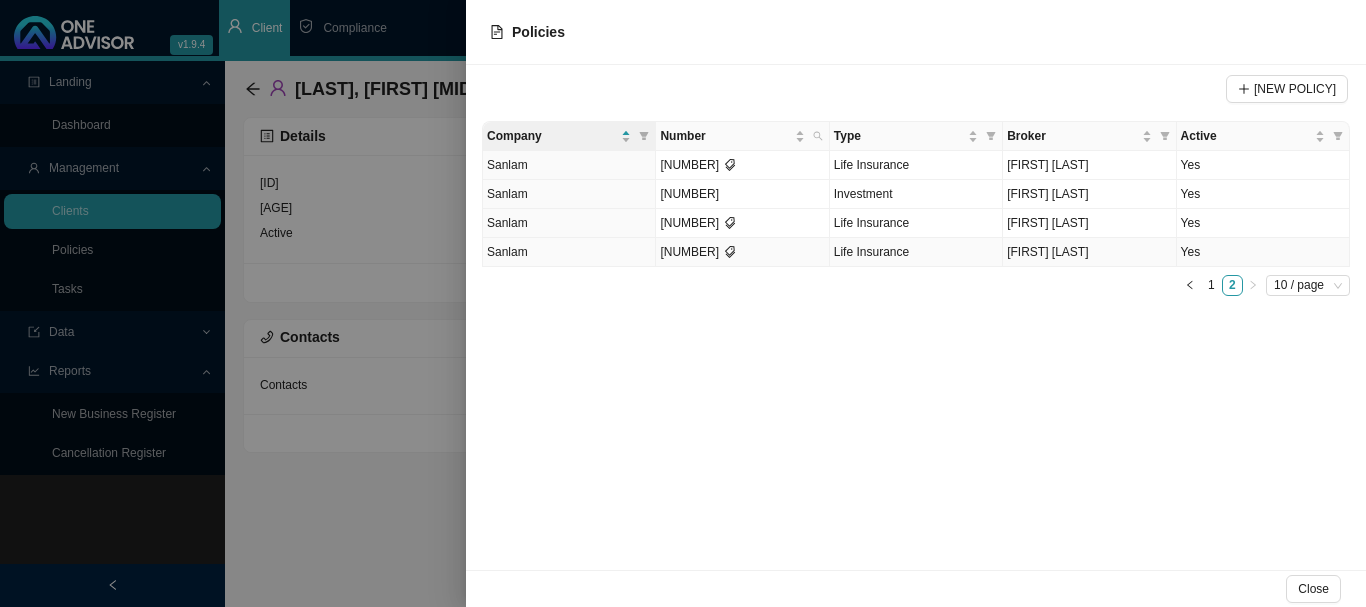 click on "Yes" at bounding box center [1263, 252] 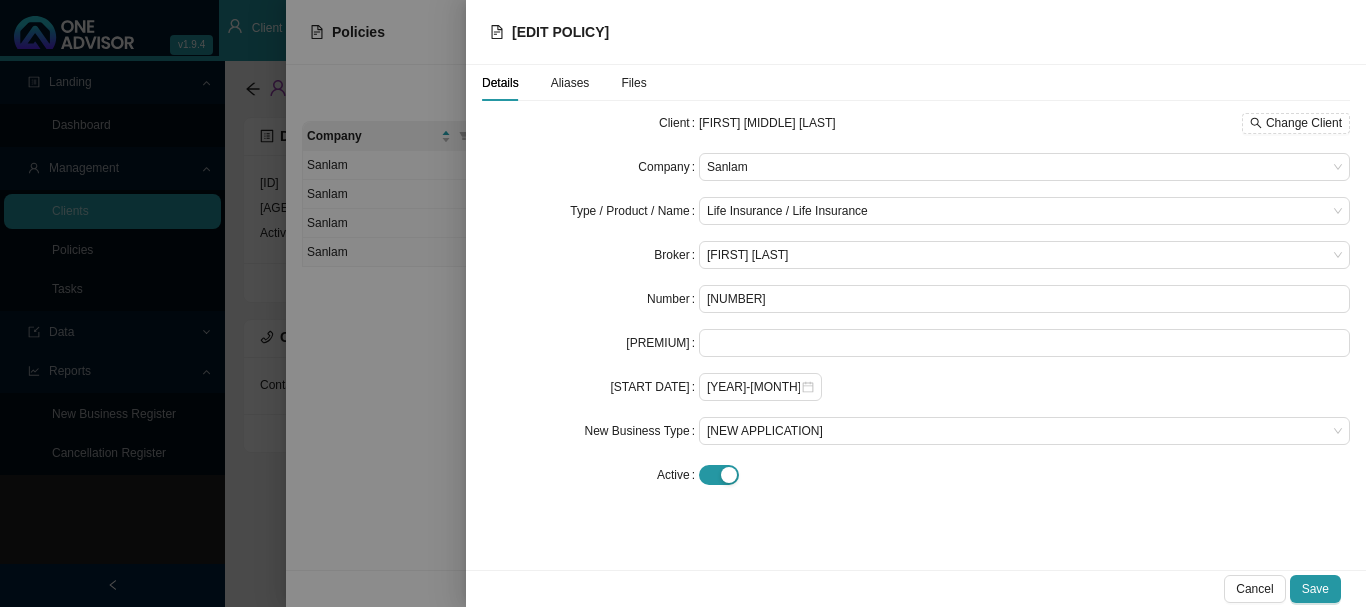 click at bounding box center [683, 303] 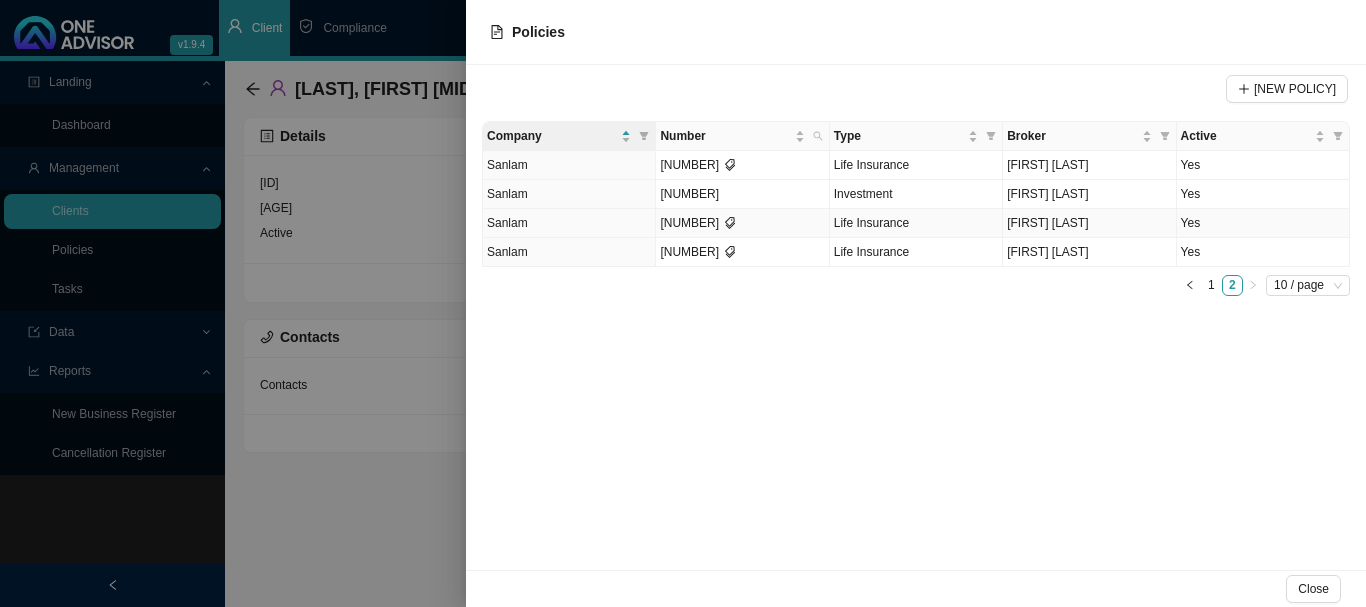 click on "Yes" at bounding box center (1263, 223) 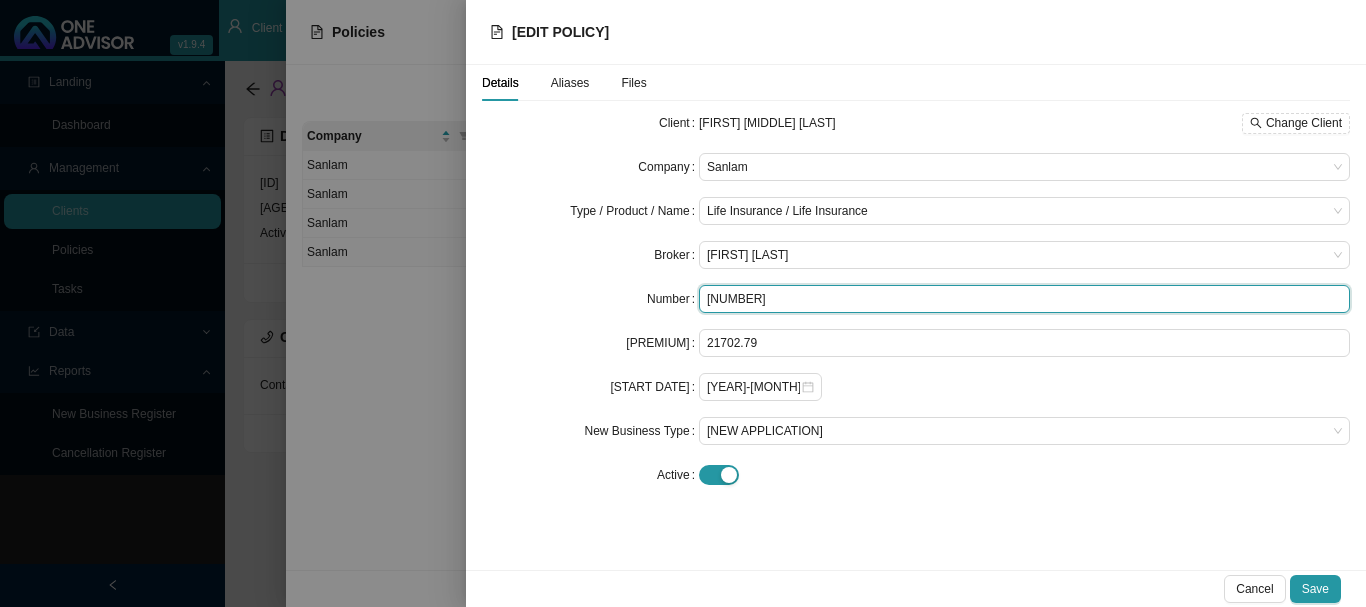 click on "[NUMBER]" at bounding box center [1024, 299] 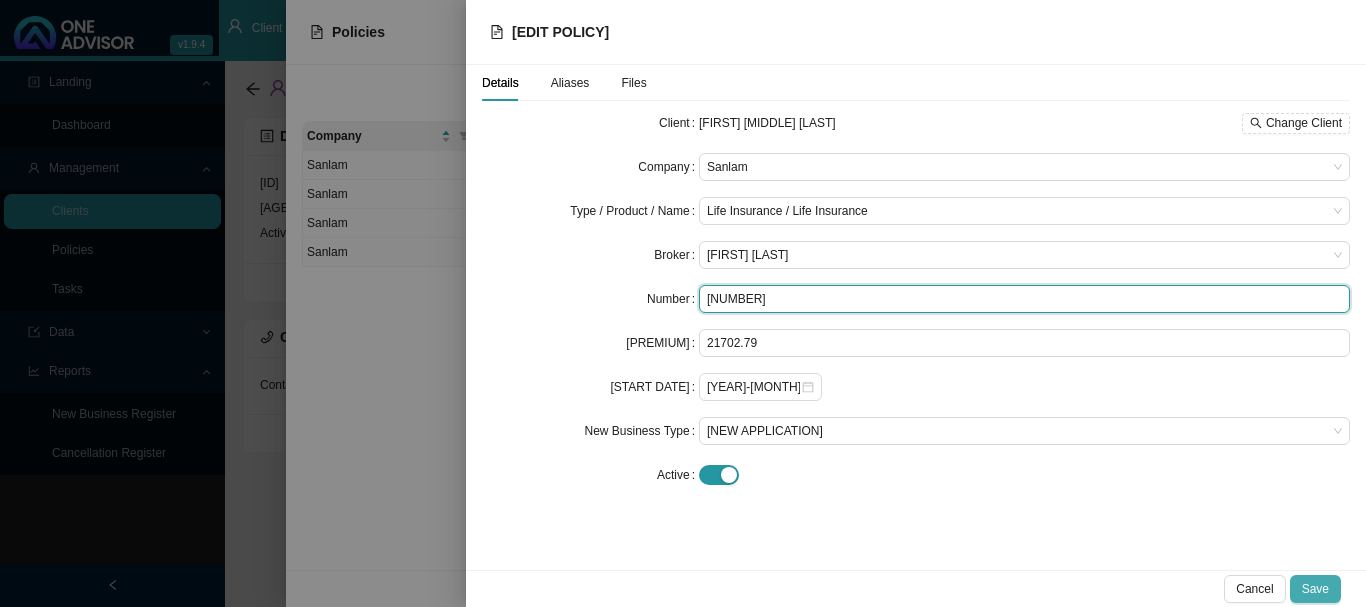 type on "[NUMBER]" 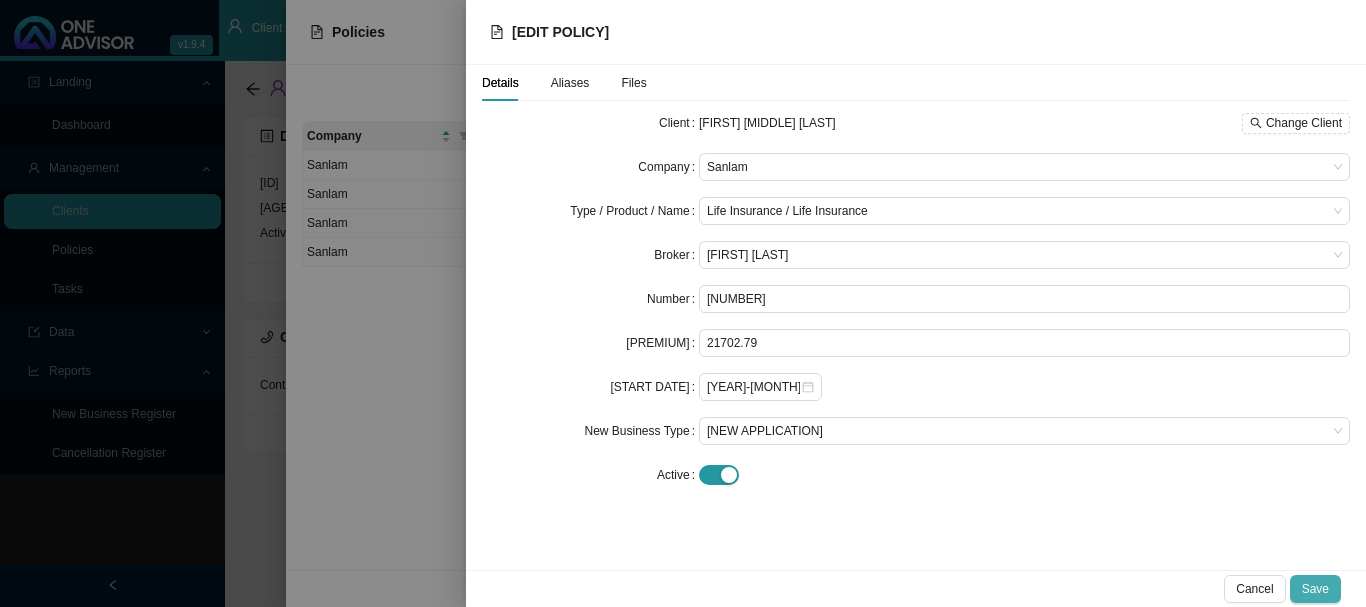 click on "Save" at bounding box center (1315, 589) 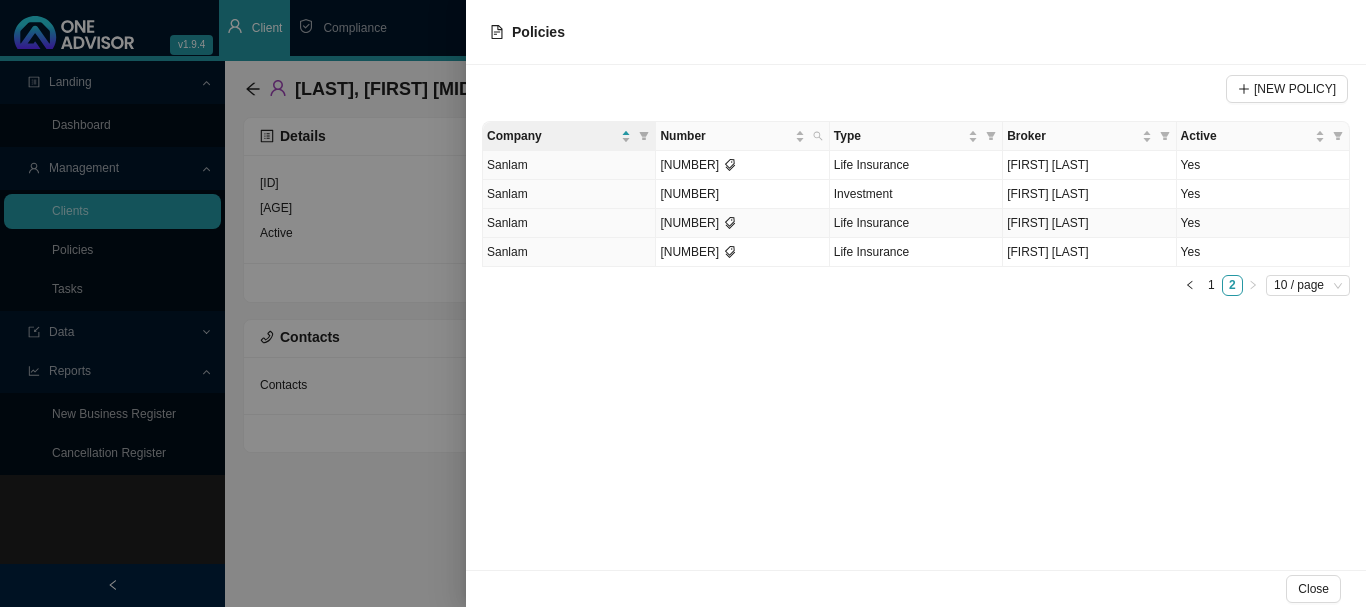 click on "Yes" at bounding box center [1263, 223] 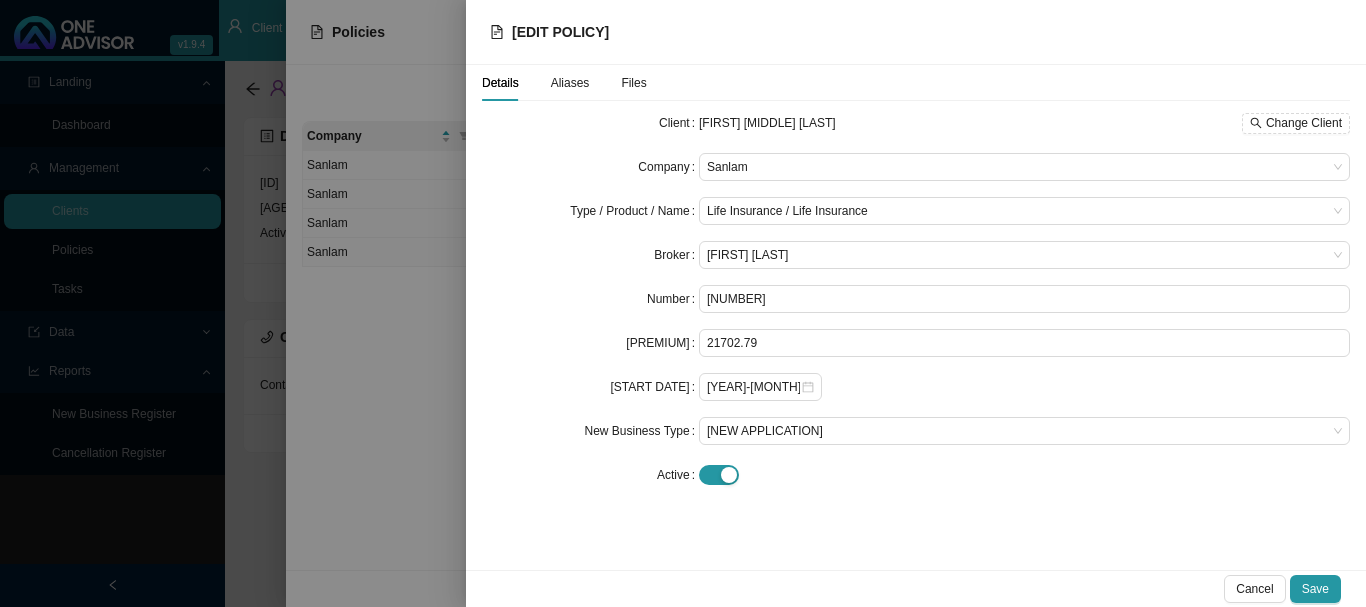 click on "Aliases" at bounding box center [570, 83] 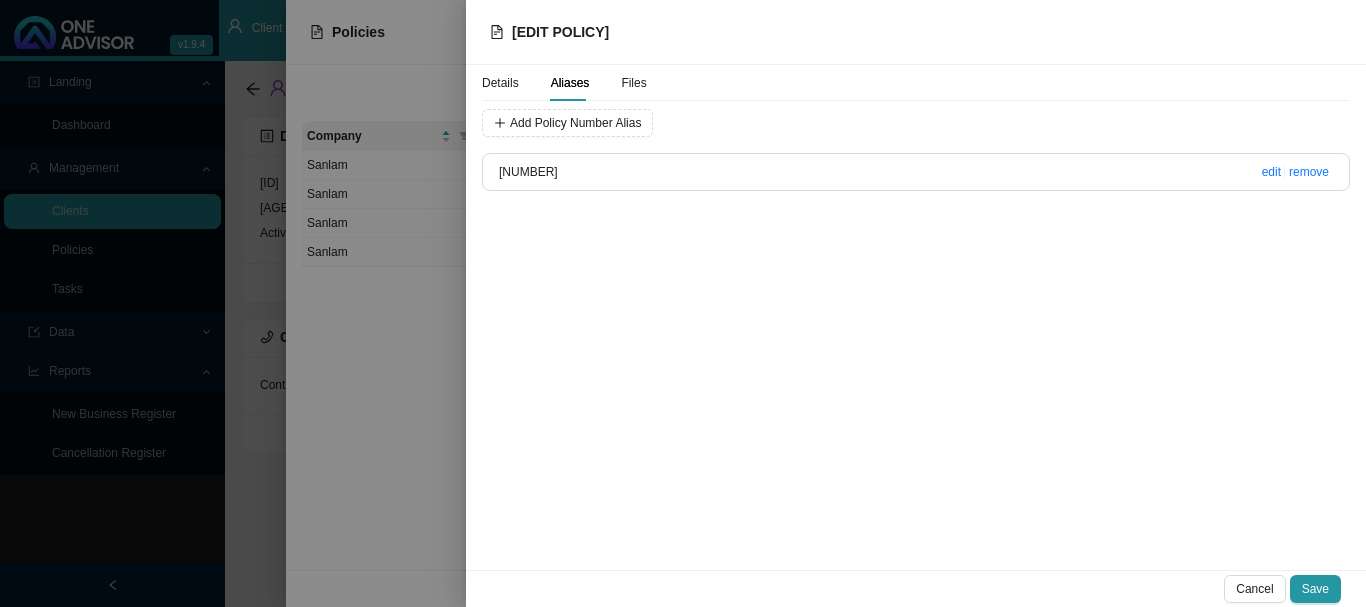 click on "Details" at bounding box center (500, 83) 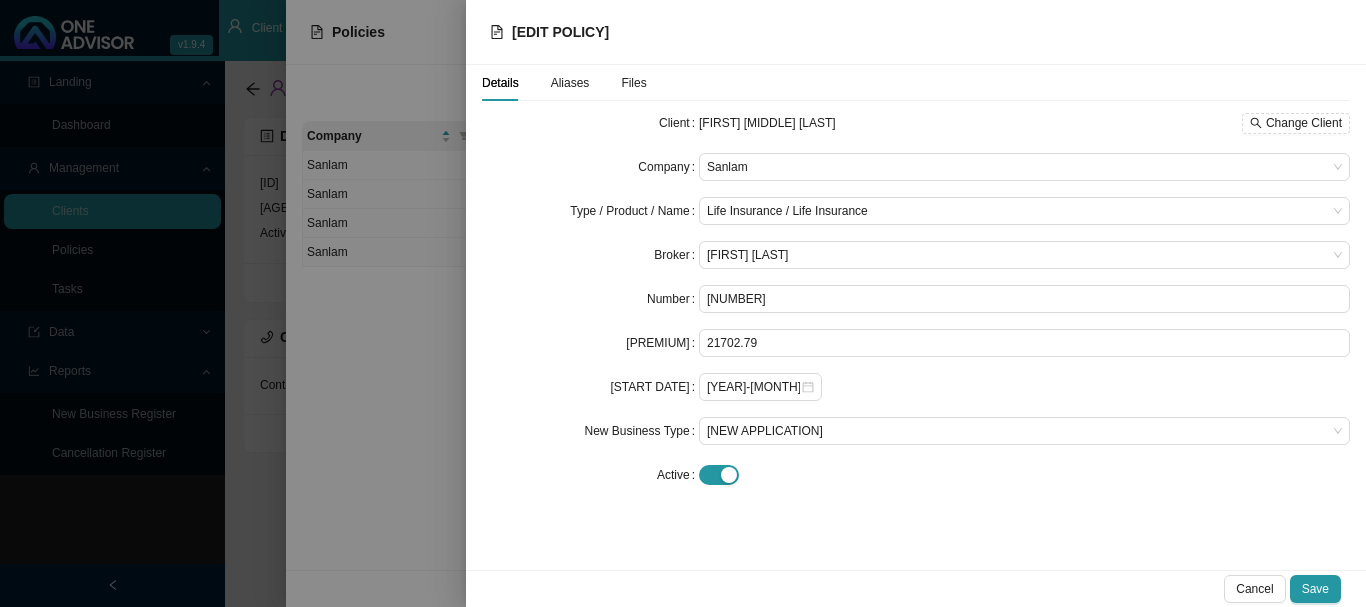 click at bounding box center [683, 303] 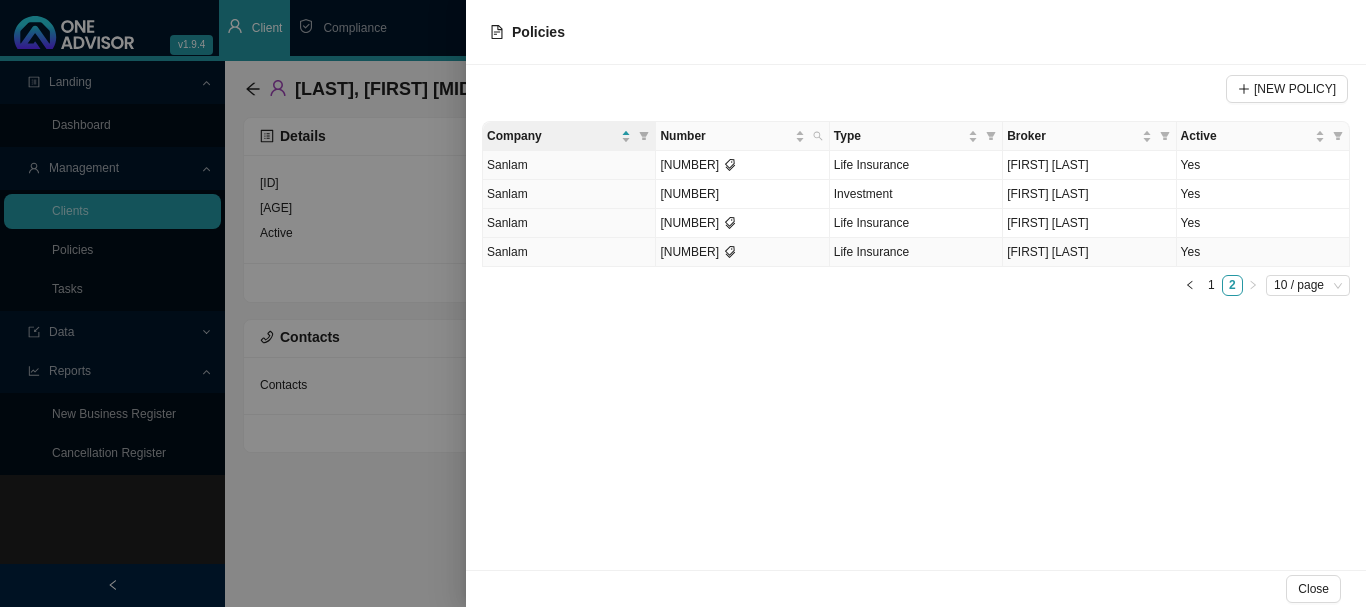 click on "Yes" at bounding box center [1263, 252] 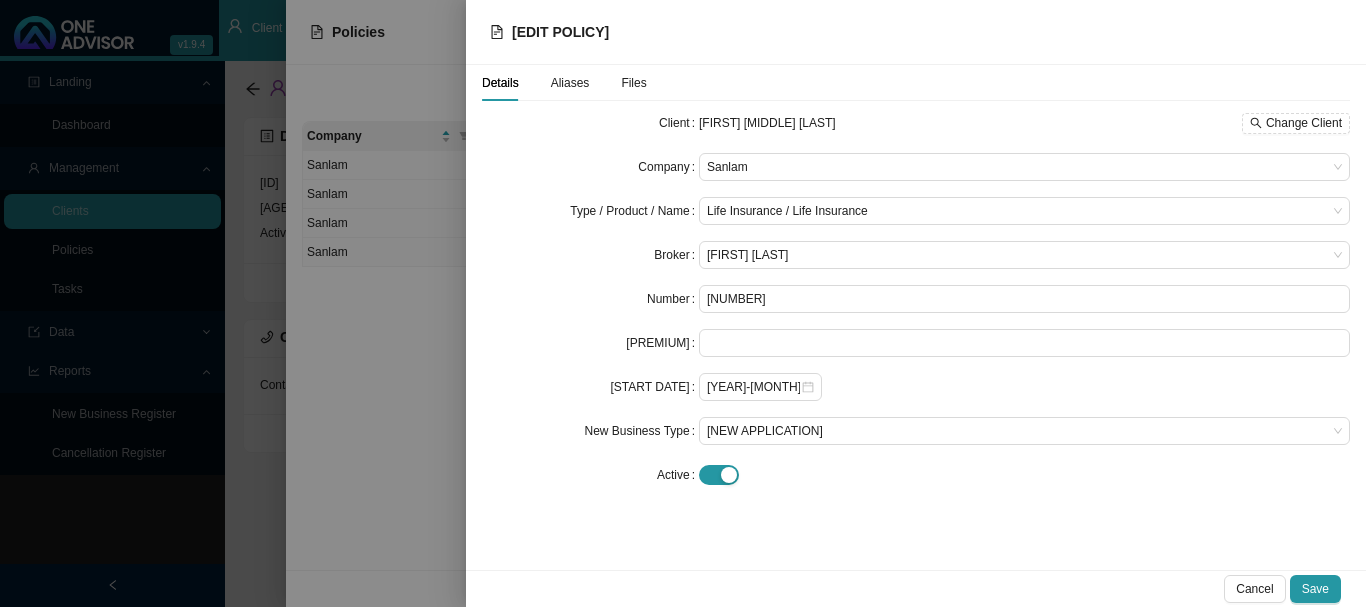 click on "Aliases" at bounding box center [570, 83] 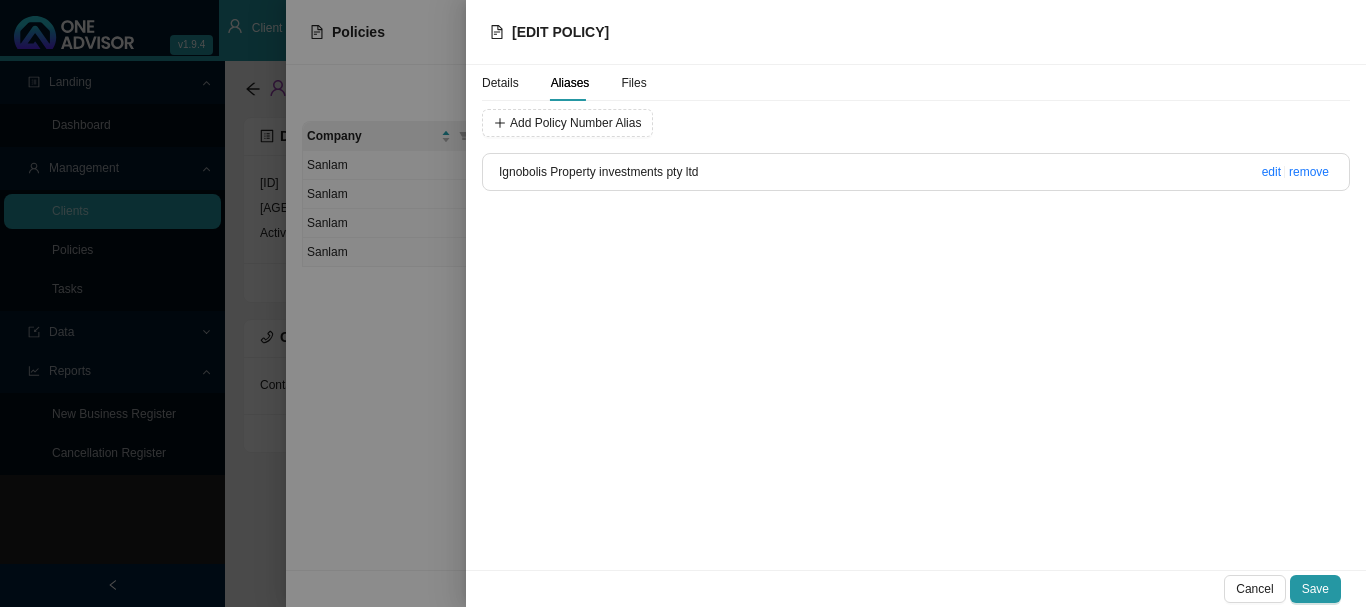 click on "Ignobolis Property investments pty ltd" at bounding box center [598, 172] 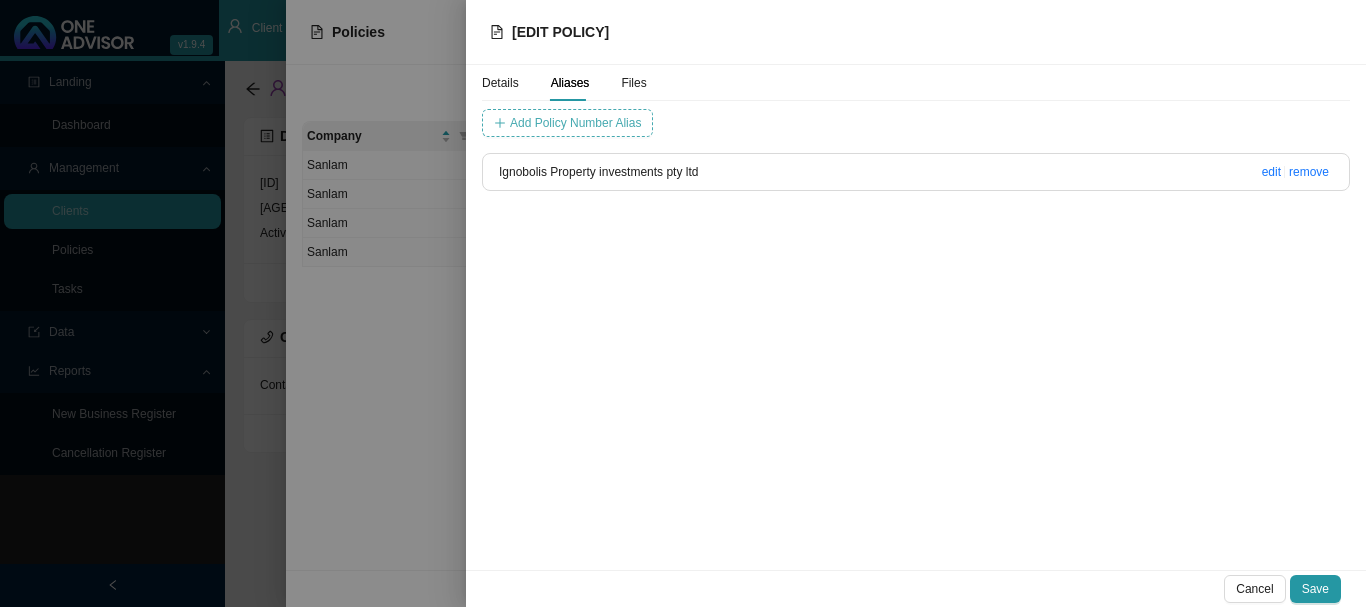 click on "Add Policy Number Alias" at bounding box center (575, 123) 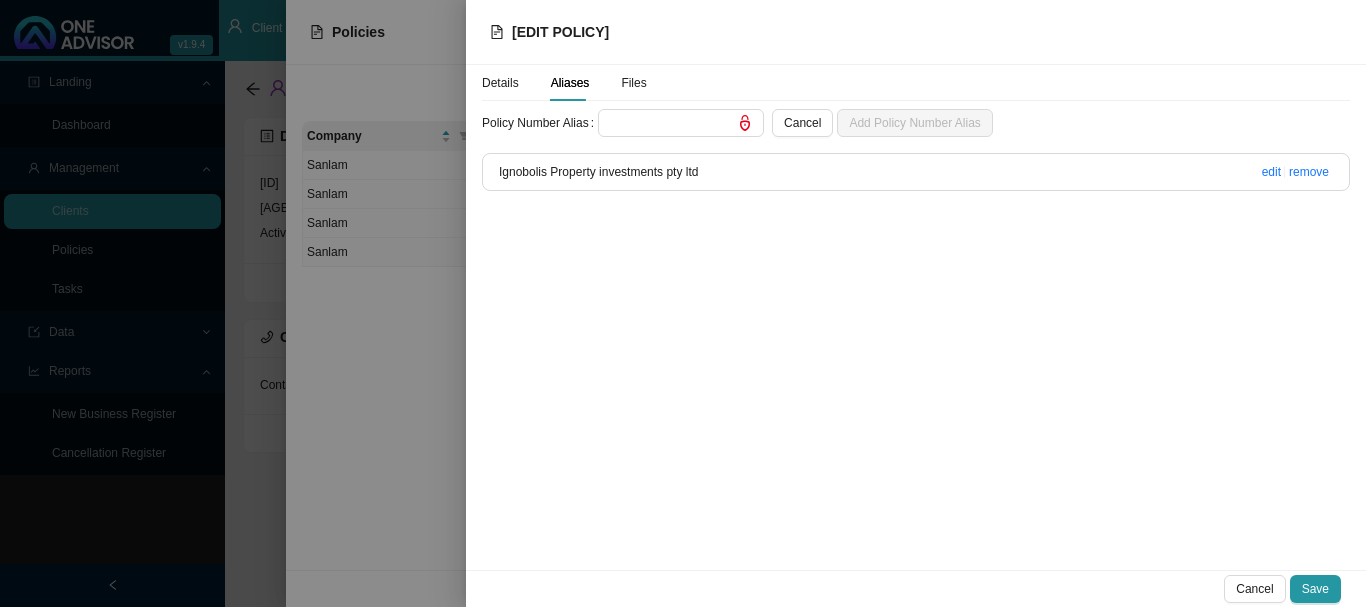 click on "Ignobolis Property investments pty ltd" at bounding box center (856, 172) 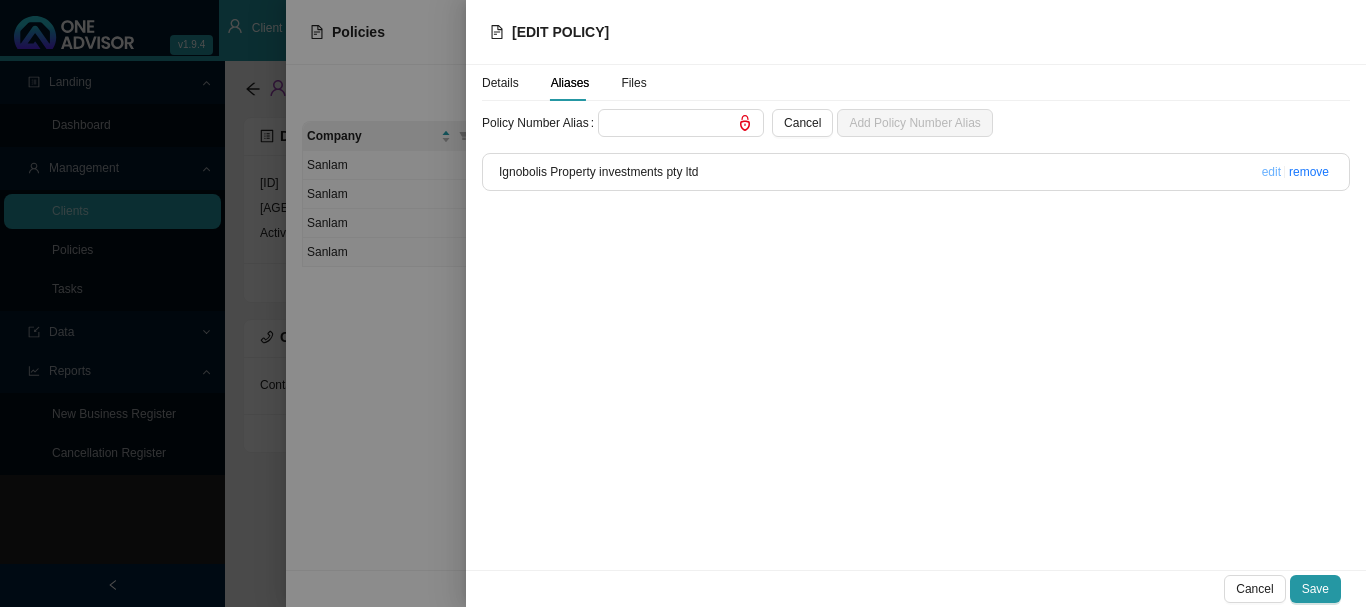 click on "edit" at bounding box center [1271, 172] 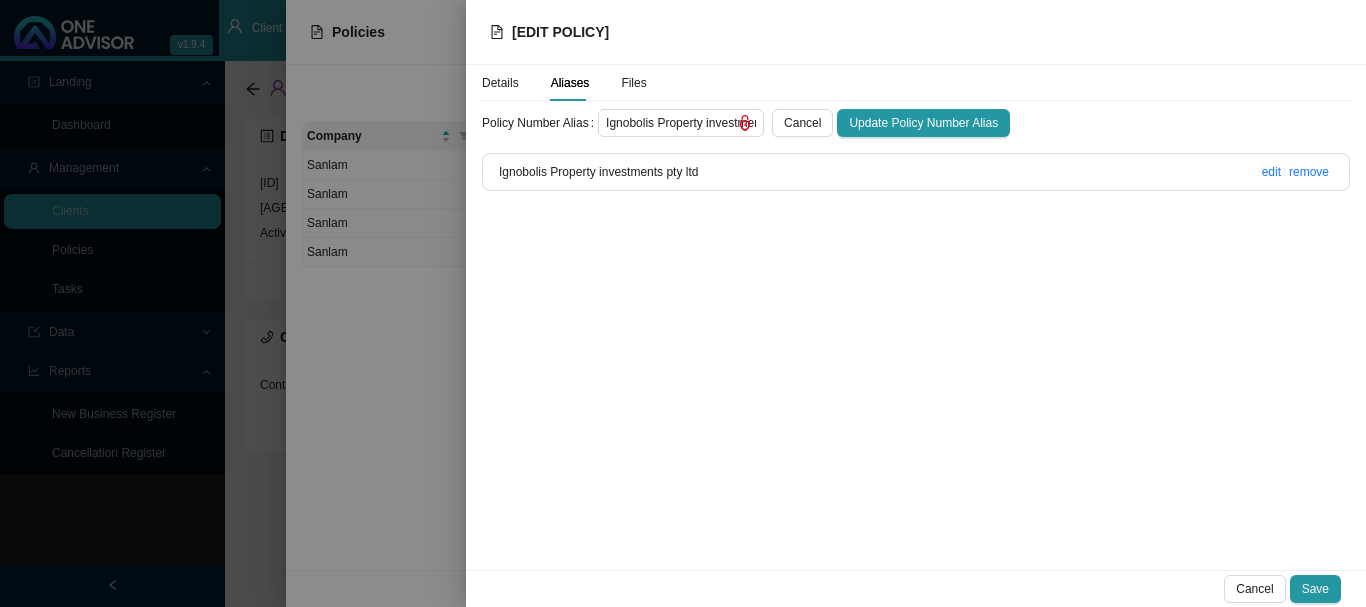 click at bounding box center [745, 123] 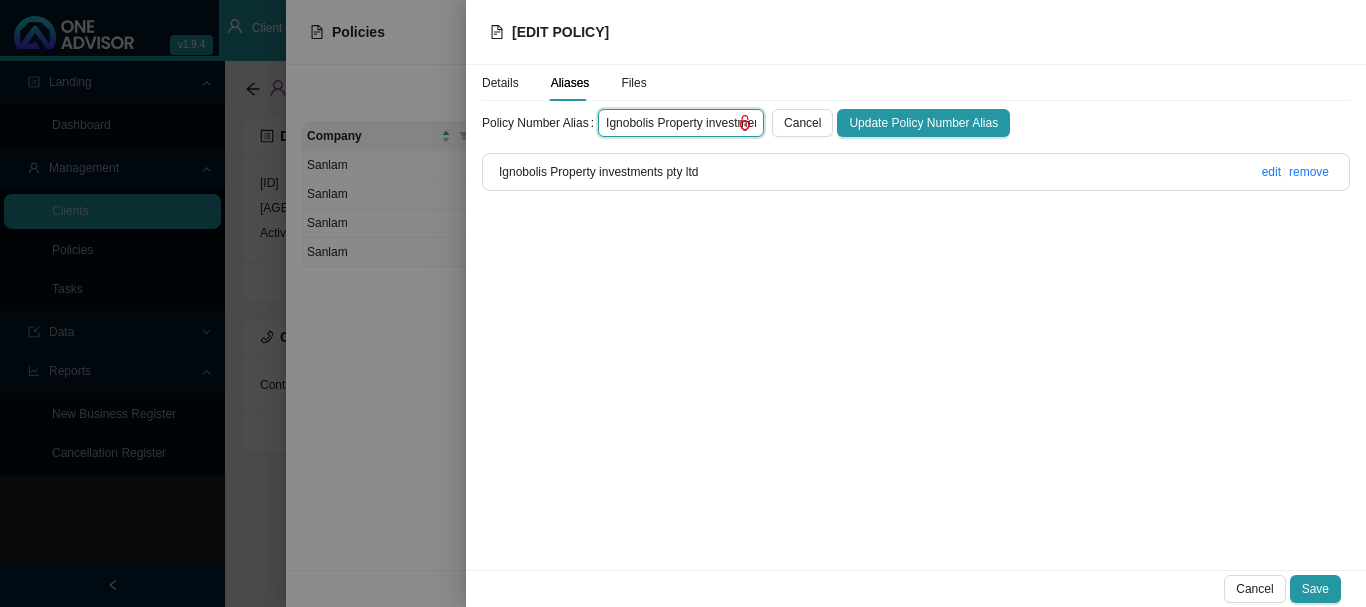 scroll, scrollTop: 0, scrollLeft: 57, axis: horizontal 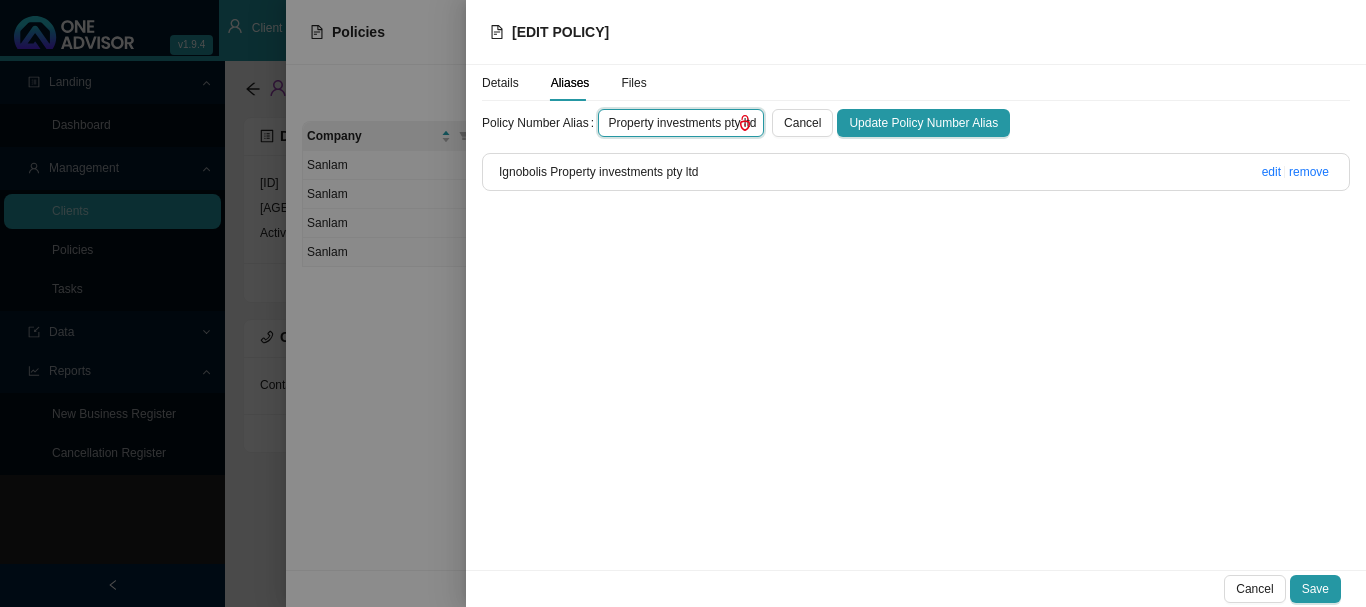 drag, startPoint x: 601, startPoint y: 121, endPoint x: 828, endPoint y: 145, distance: 228.2652 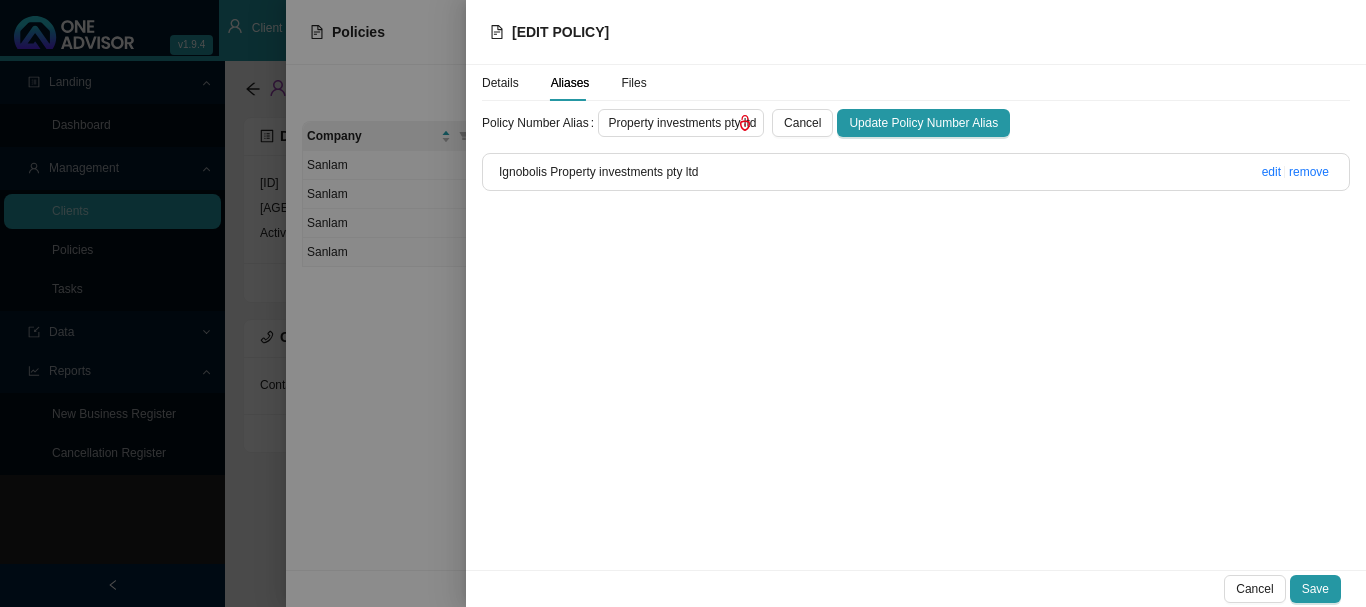 scroll, scrollTop: 0, scrollLeft: 0, axis: both 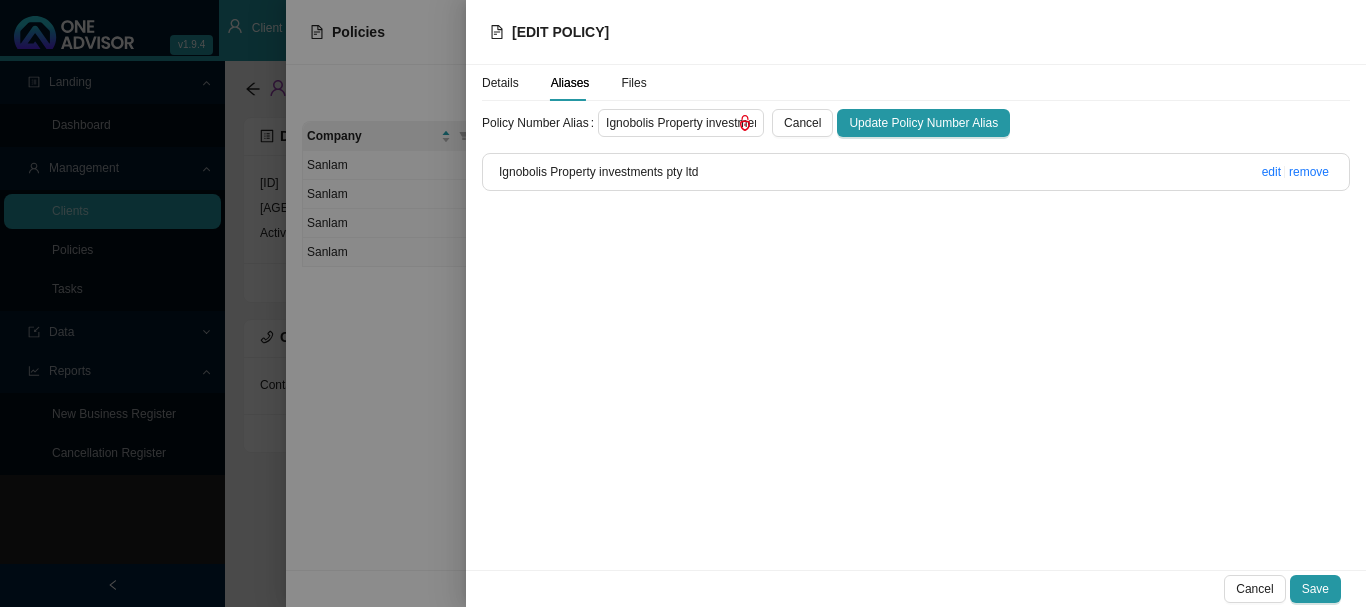 click on "Details Aliases Files Policy Number Alias Ignobolis Property investments pty ltd Cancel Update Policy Number Alias Ignobolis Property investments pty ltd edit remove Cancel Save" at bounding box center (736, 317) 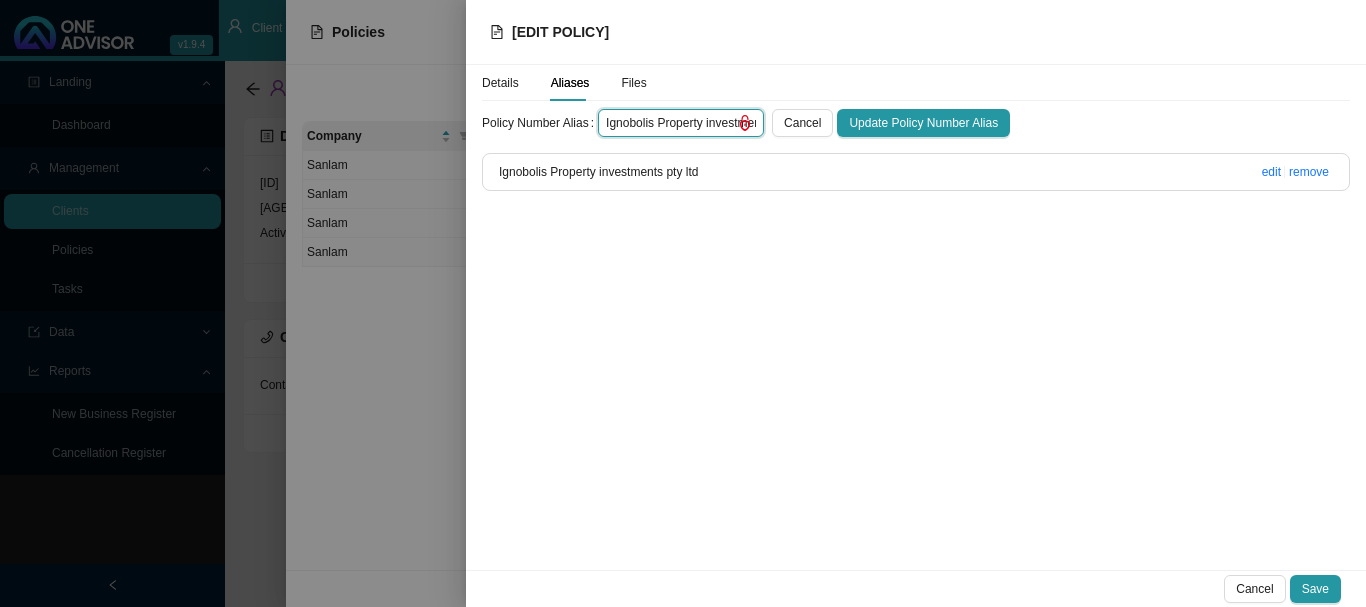 scroll, scrollTop: 0, scrollLeft: 57, axis: horizontal 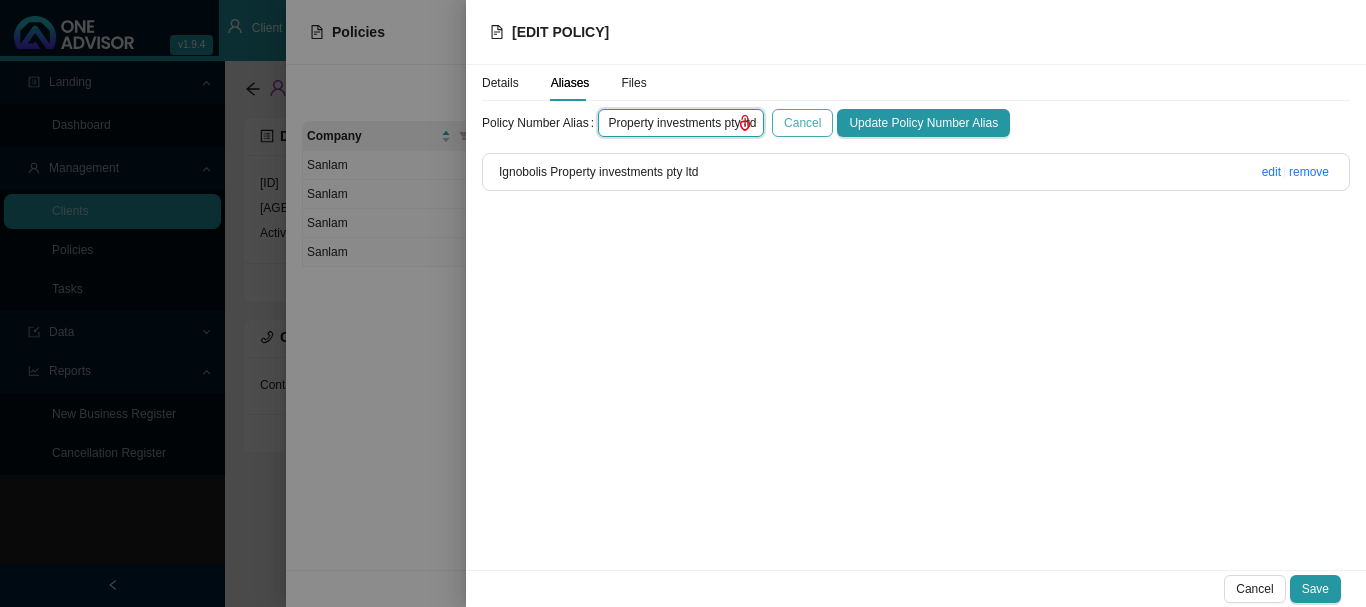 drag, startPoint x: 598, startPoint y: 122, endPoint x: 797, endPoint y: 136, distance: 199.49185 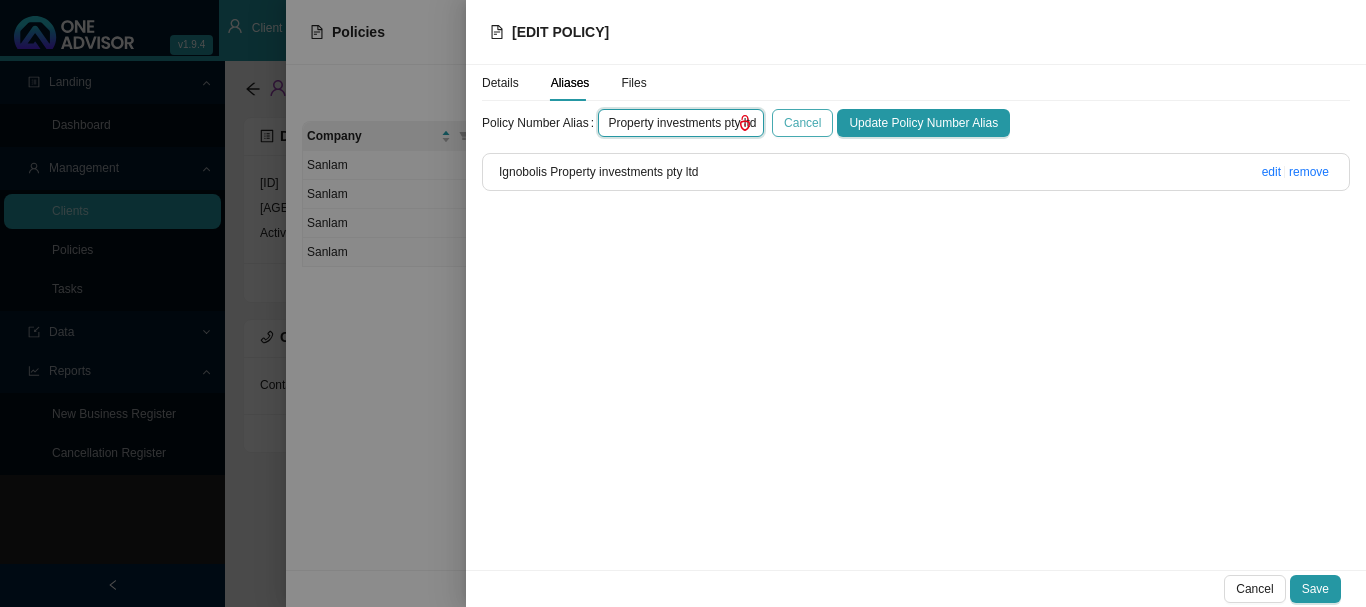 click on "Policy Number Alias Ignobolis Property investments pty ltd Cancel Update Policy Number Alias" at bounding box center (916, 123) 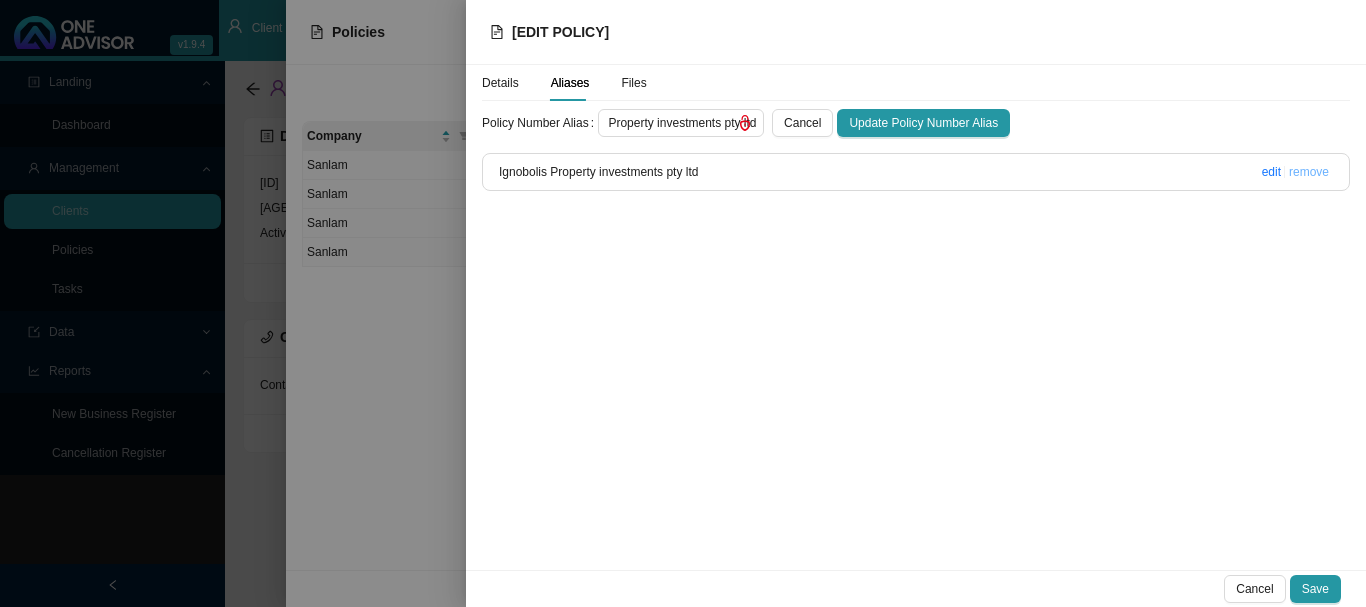 click on "remove" at bounding box center (1309, 172) 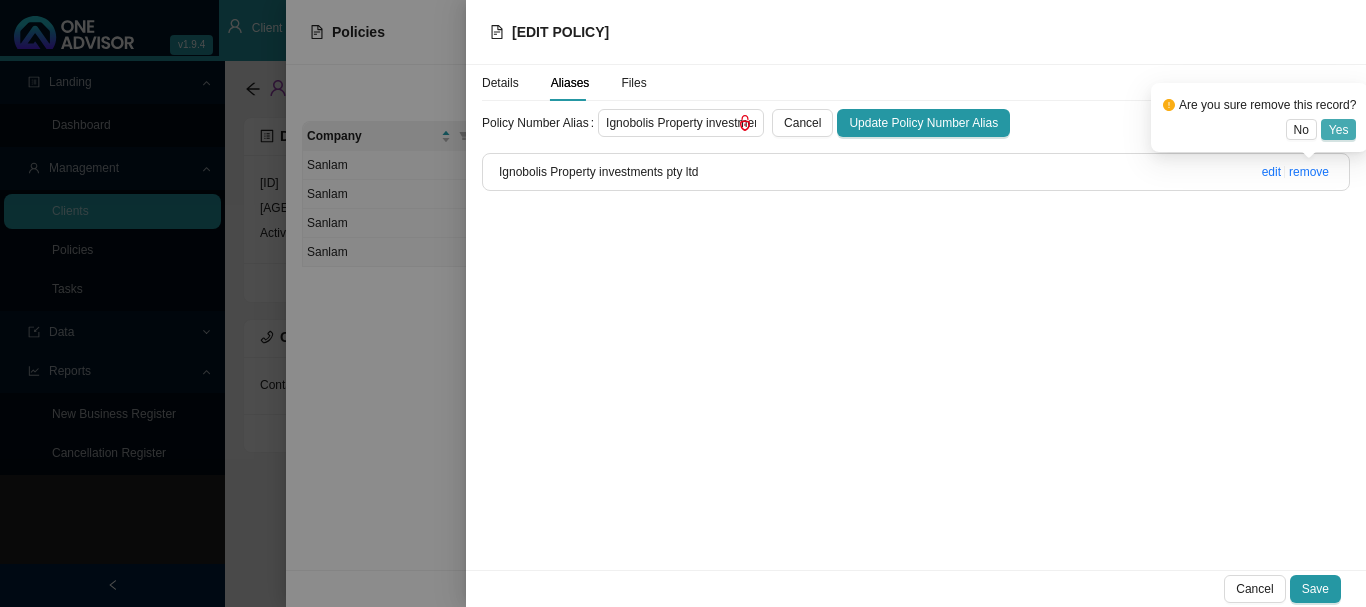 click on "Yes" at bounding box center (1339, 130) 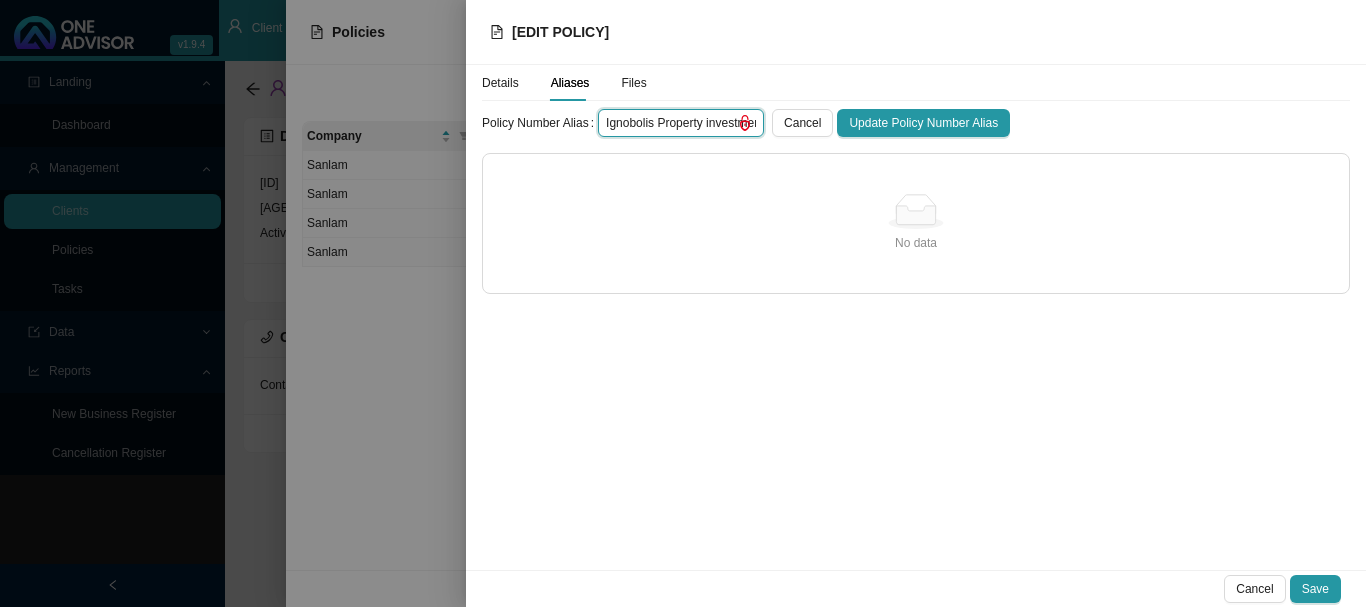 scroll, scrollTop: 0, scrollLeft: 57, axis: horizontal 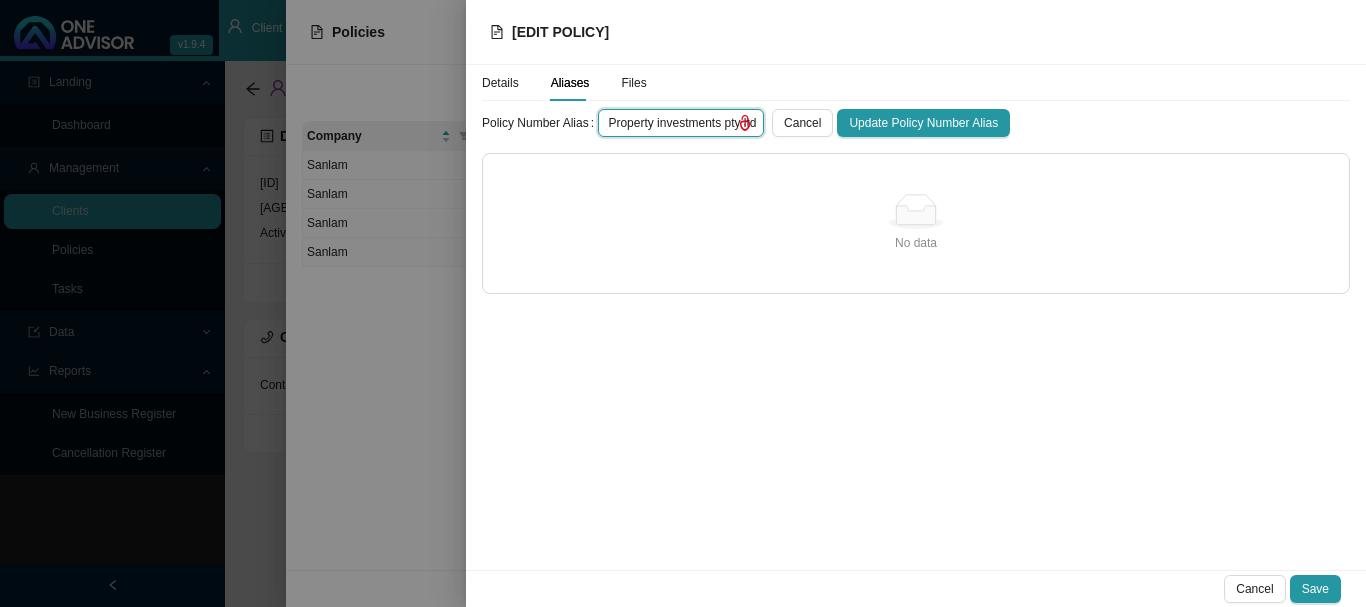 click on "Ignobolis Property investments pty ltd" at bounding box center [681, 123] 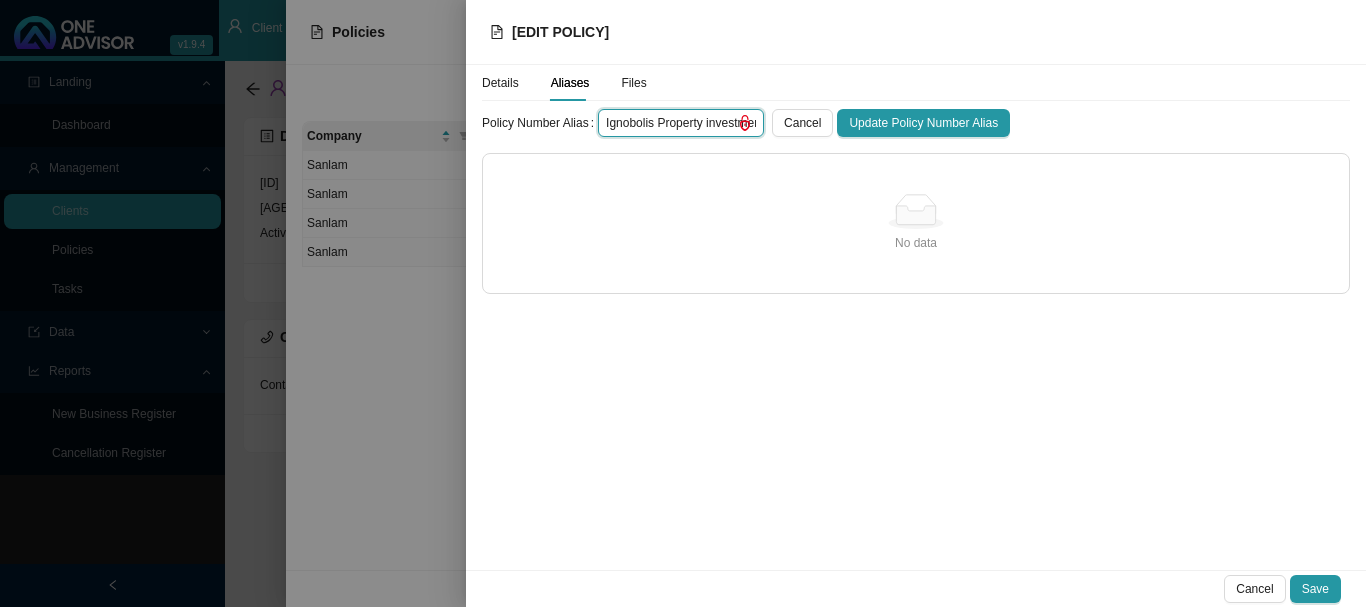scroll, scrollTop: 0, scrollLeft: 57, axis: horizontal 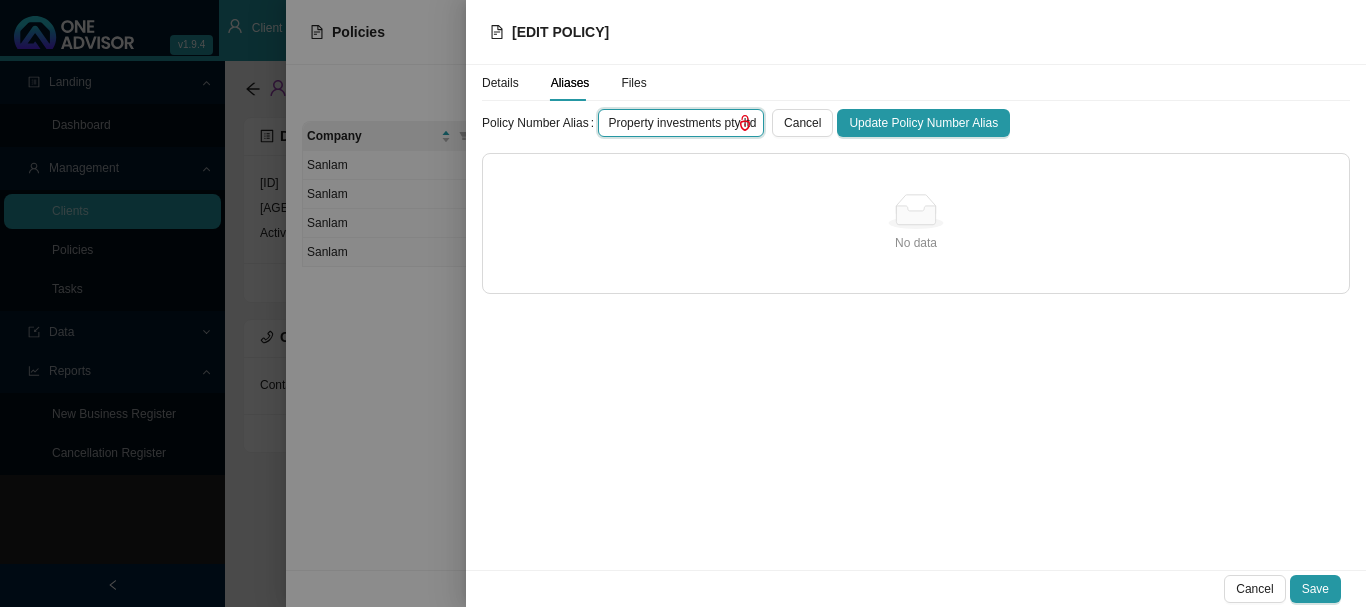 drag, startPoint x: 603, startPoint y: 121, endPoint x: 761, endPoint y: 129, distance: 158.20241 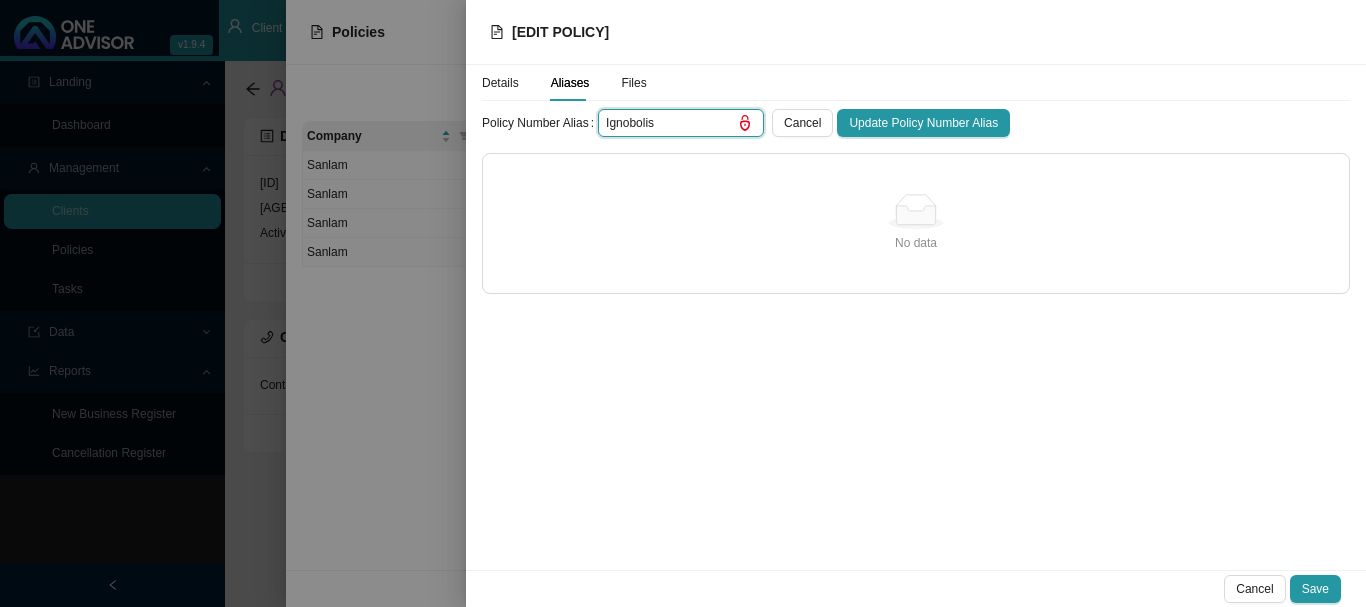 scroll, scrollTop: 0, scrollLeft: 0, axis: both 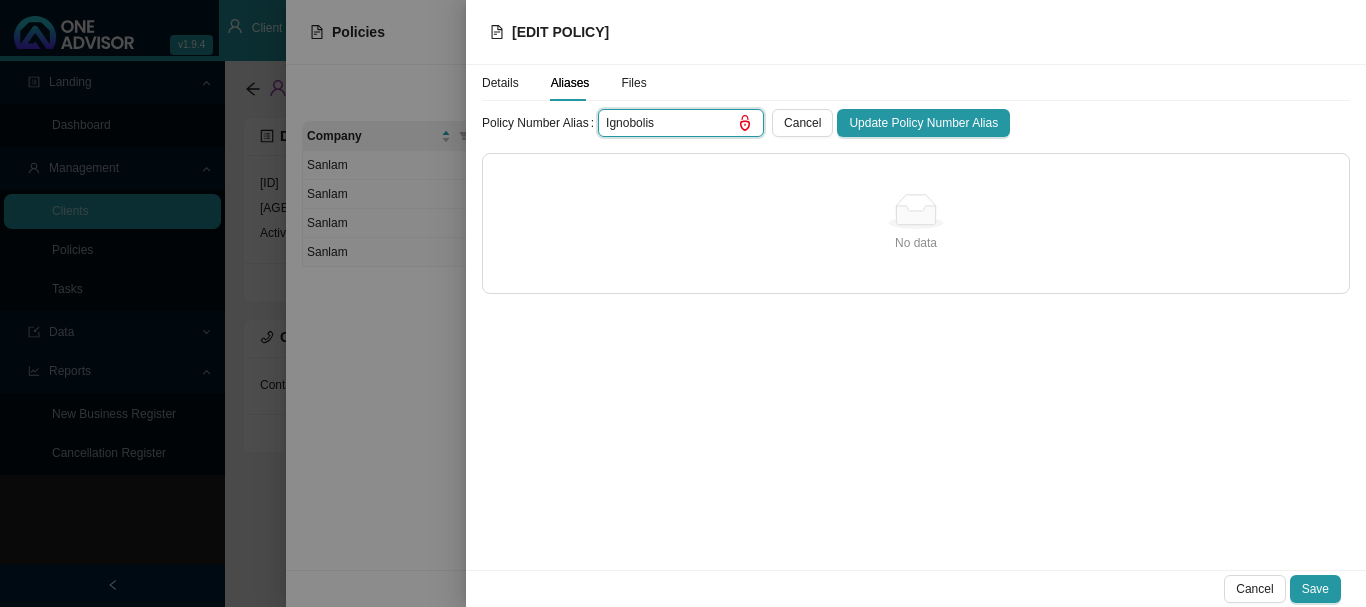 drag, startPoint x: 690, startPoint y: 122, endPoint x: 547, endPoint y: 123, distance: 143.0035 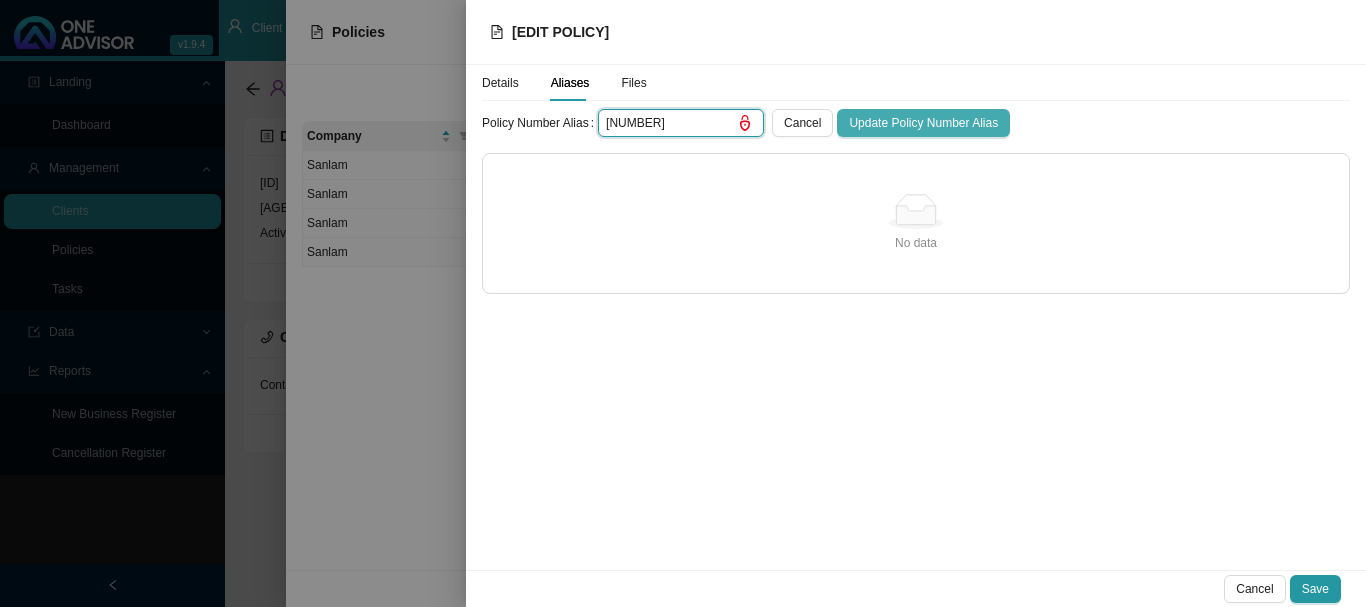 type on "[NUMBER]" 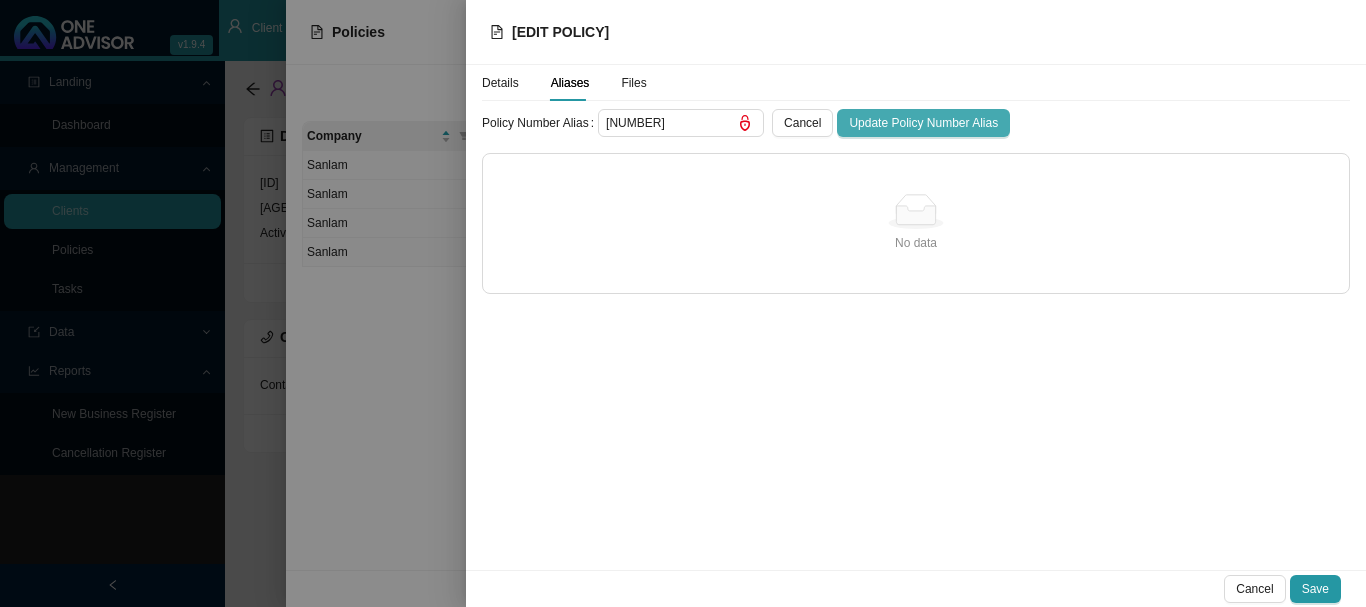 click on "Update Policy Number Alias" at bounding box center [923, 123] 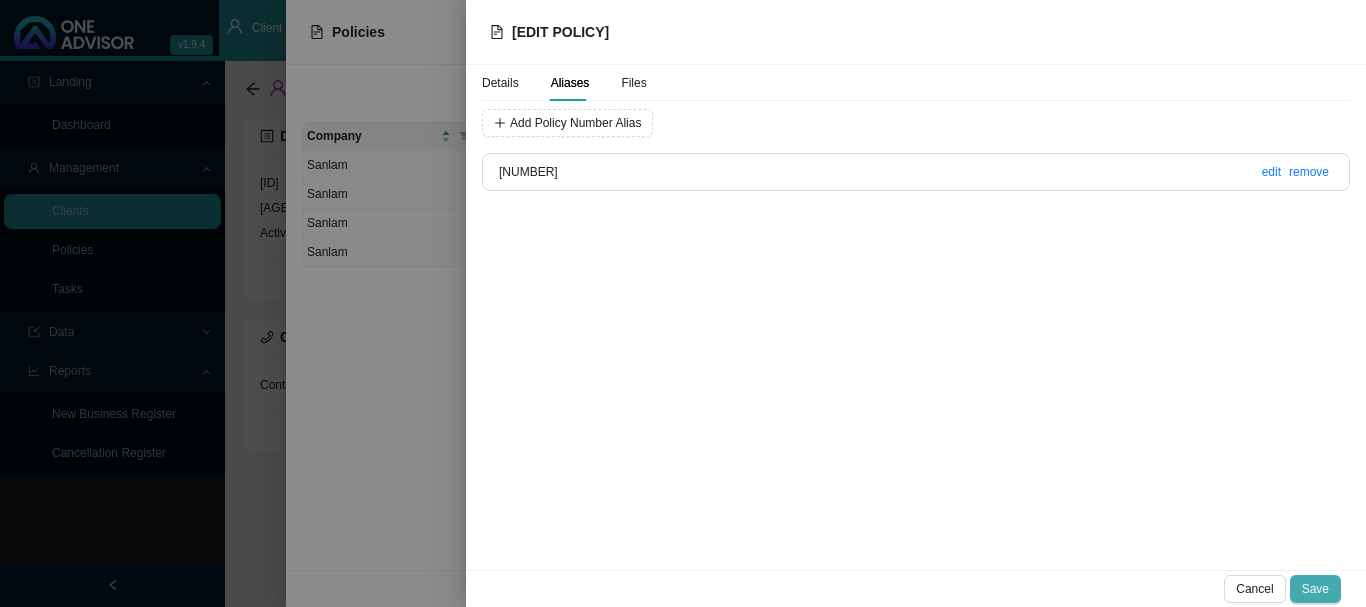 click on "Save" at bounding box center (1315, 589) 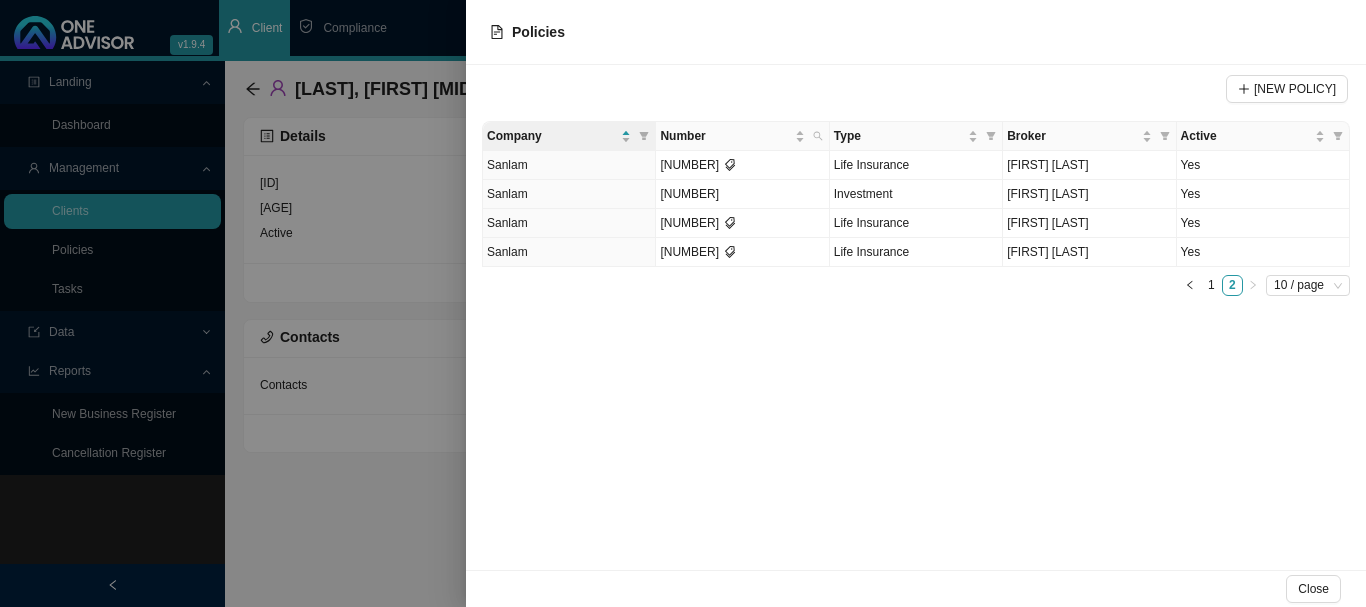 click at bounding box center [683, 303] 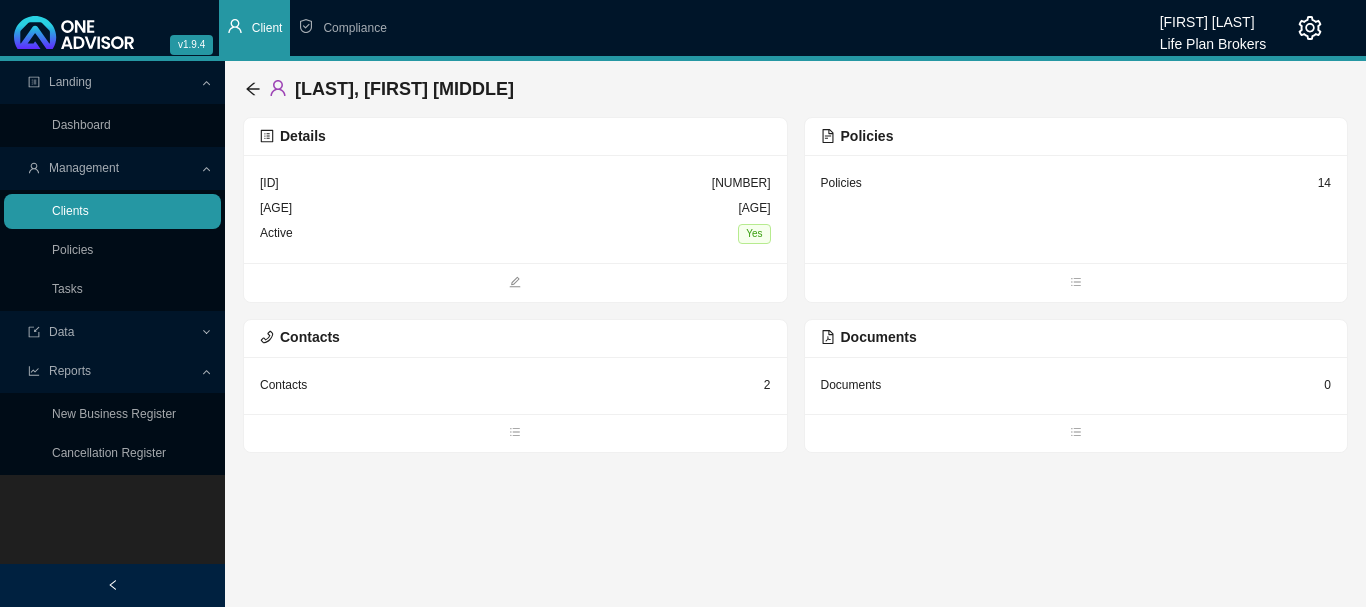 drag, startPoint x: 78, startPoint y: 213, endPoint x: 103, endPoint y: 212, distance: 25.019993 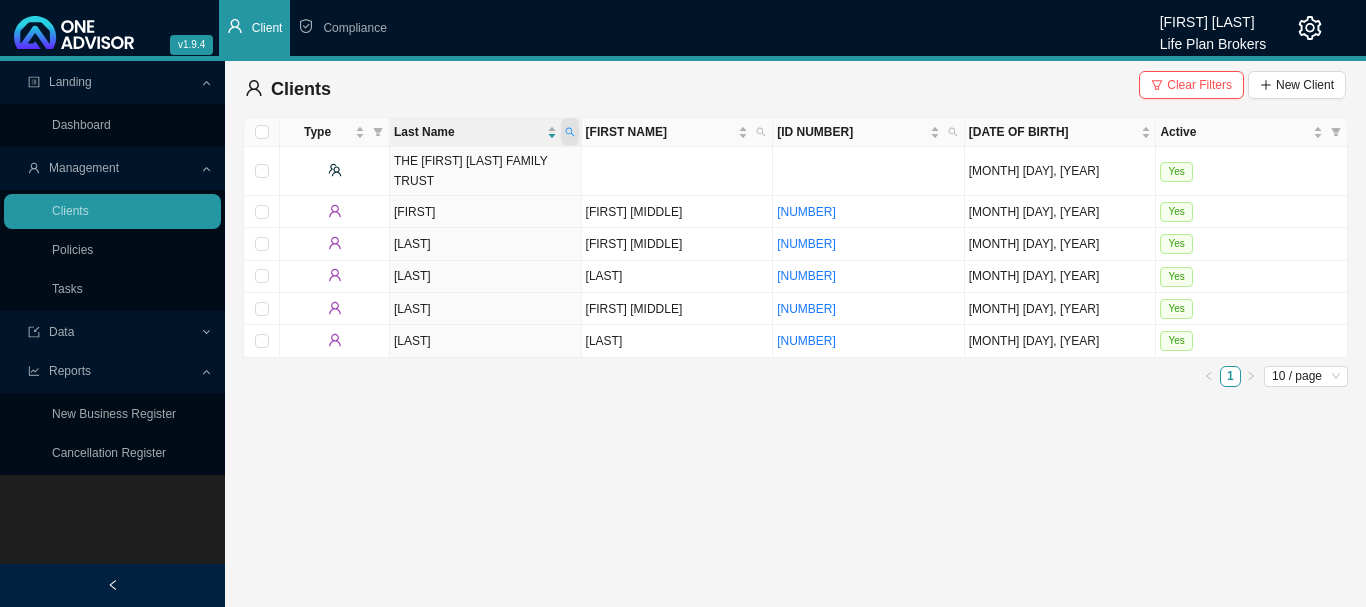 click at bounding box center [570, 132] 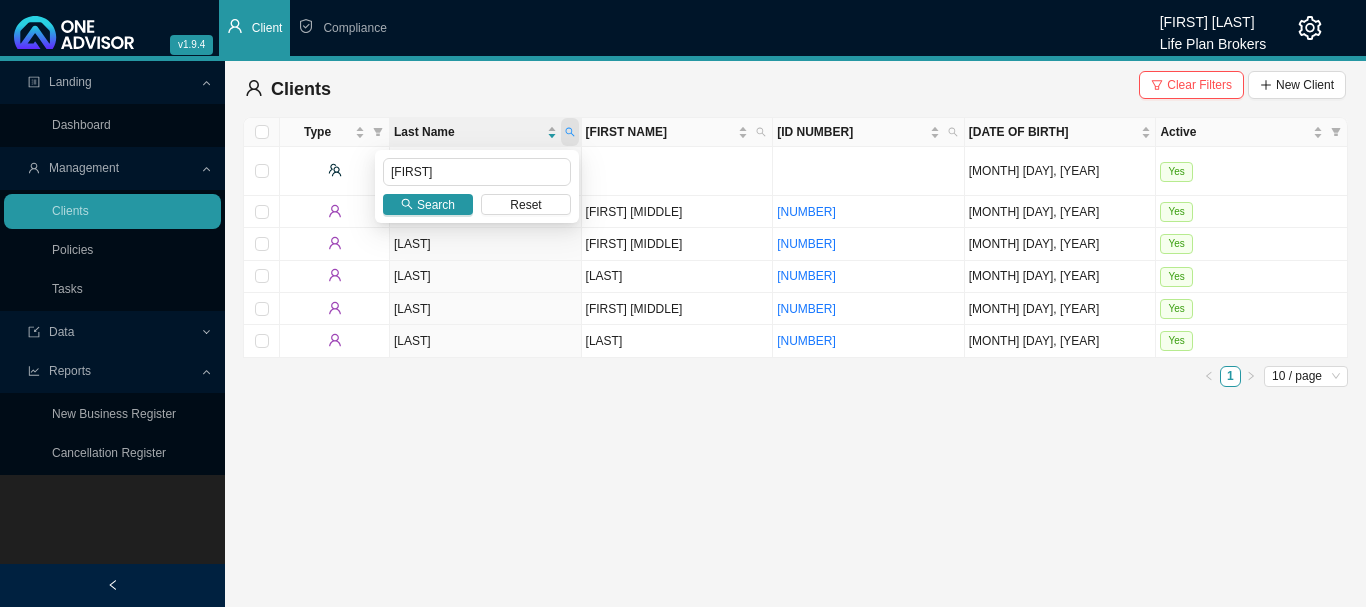 click at bounding box center [570, 132] 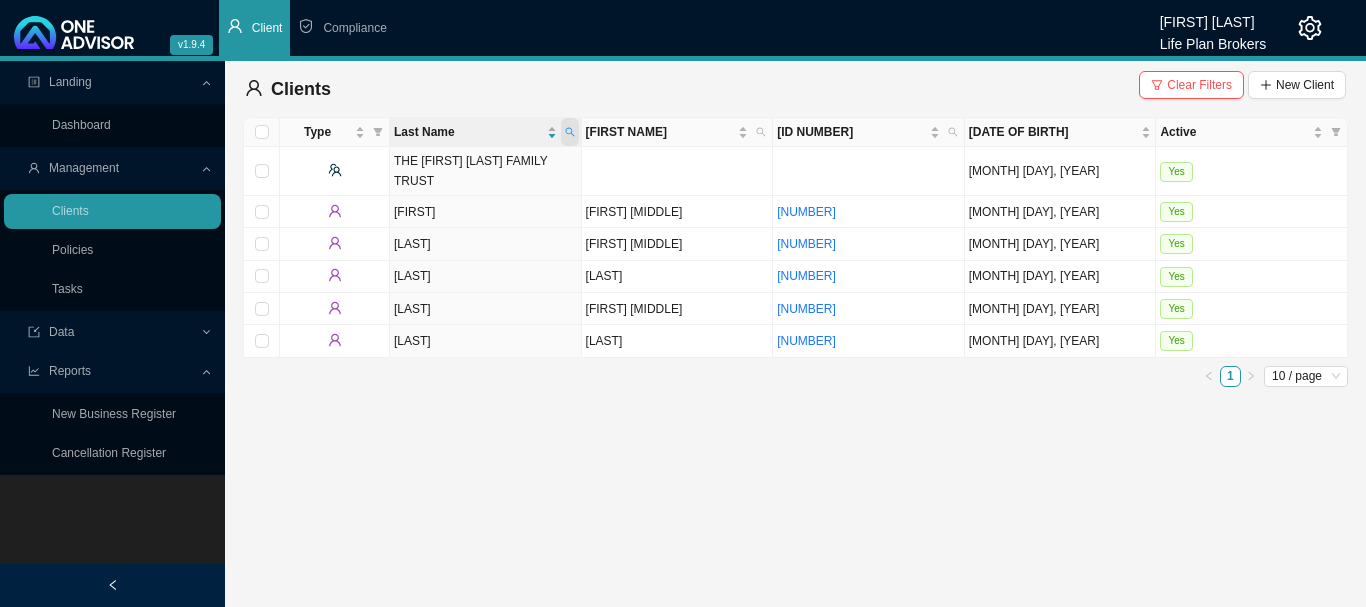 click at bounding box center (570, 132) 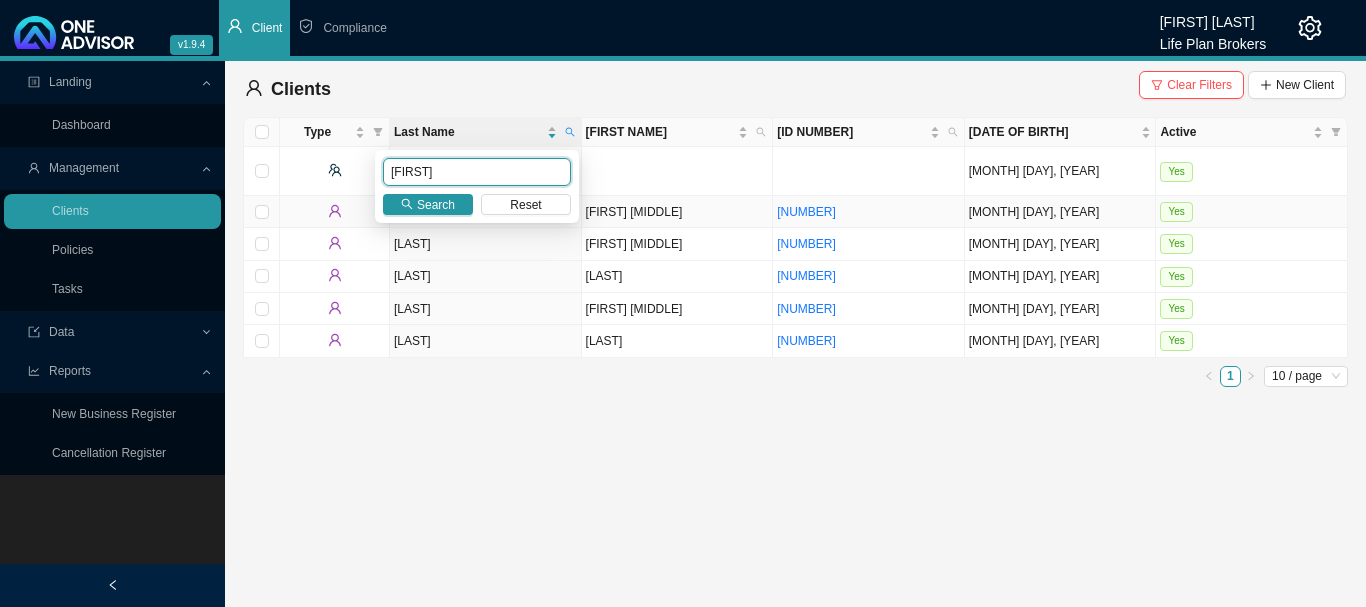 drag, startPoint x: 516, startPoint y: 171, endPoint x: 282, endPoint y: 203, distance: 236.1779 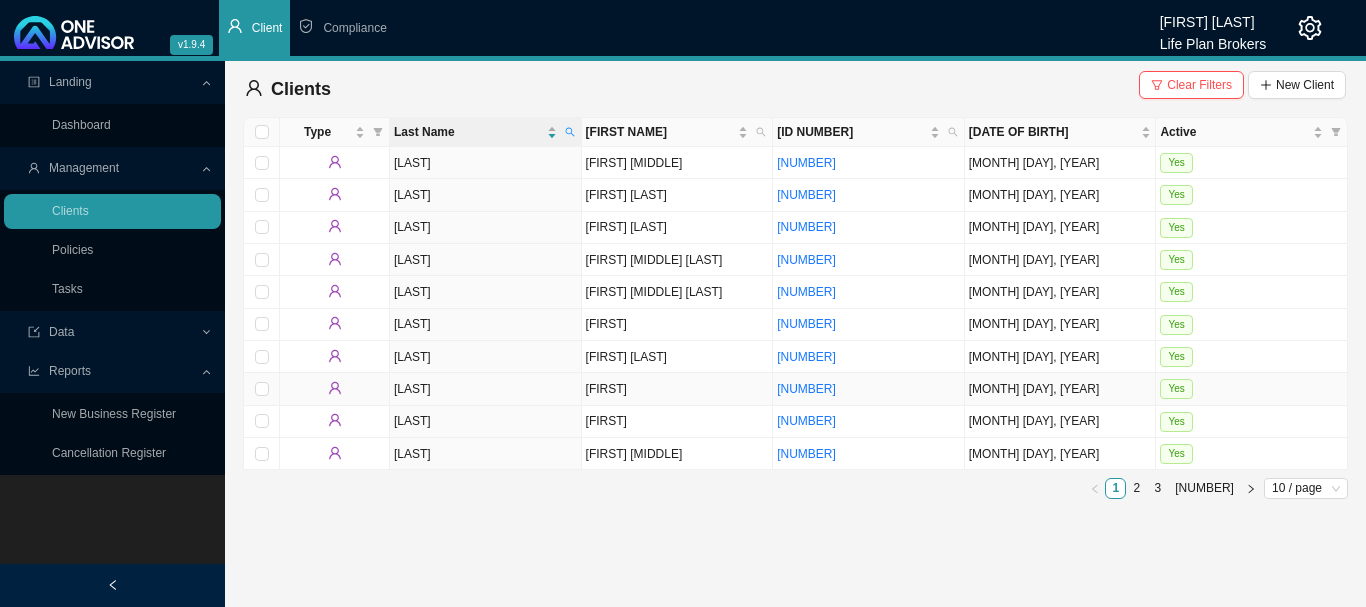 click on "Yes" at bounding box center (1252, 389) 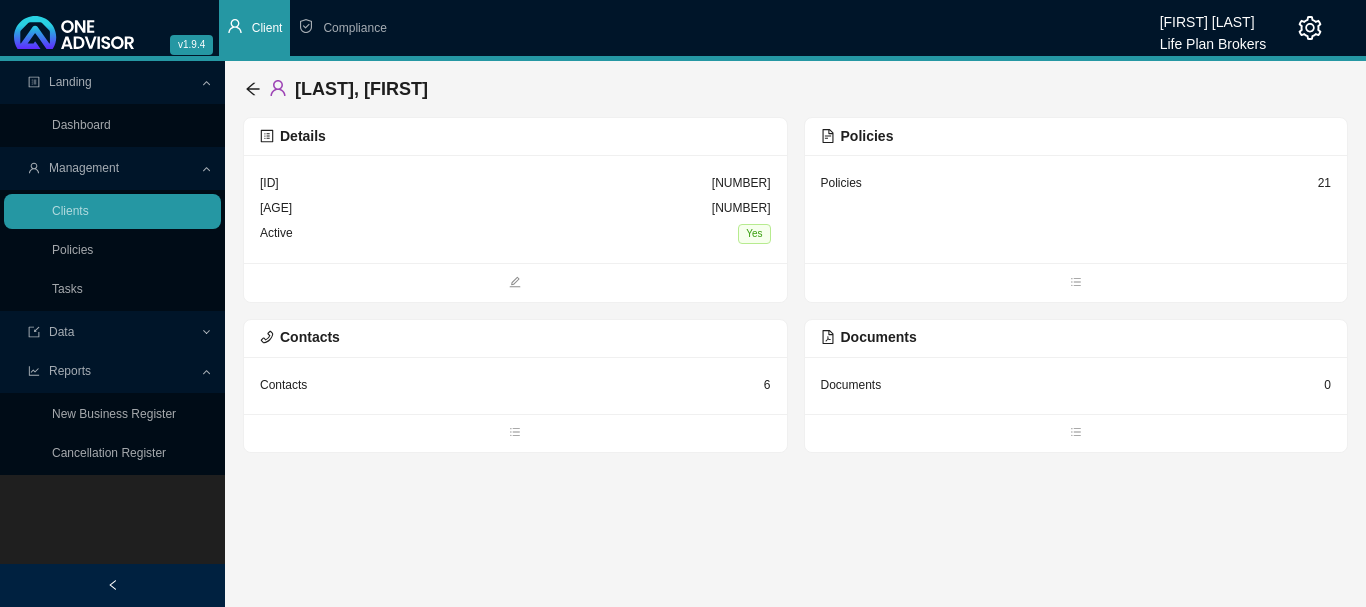 click on "Policies 21" at bounding box center [515, 209] 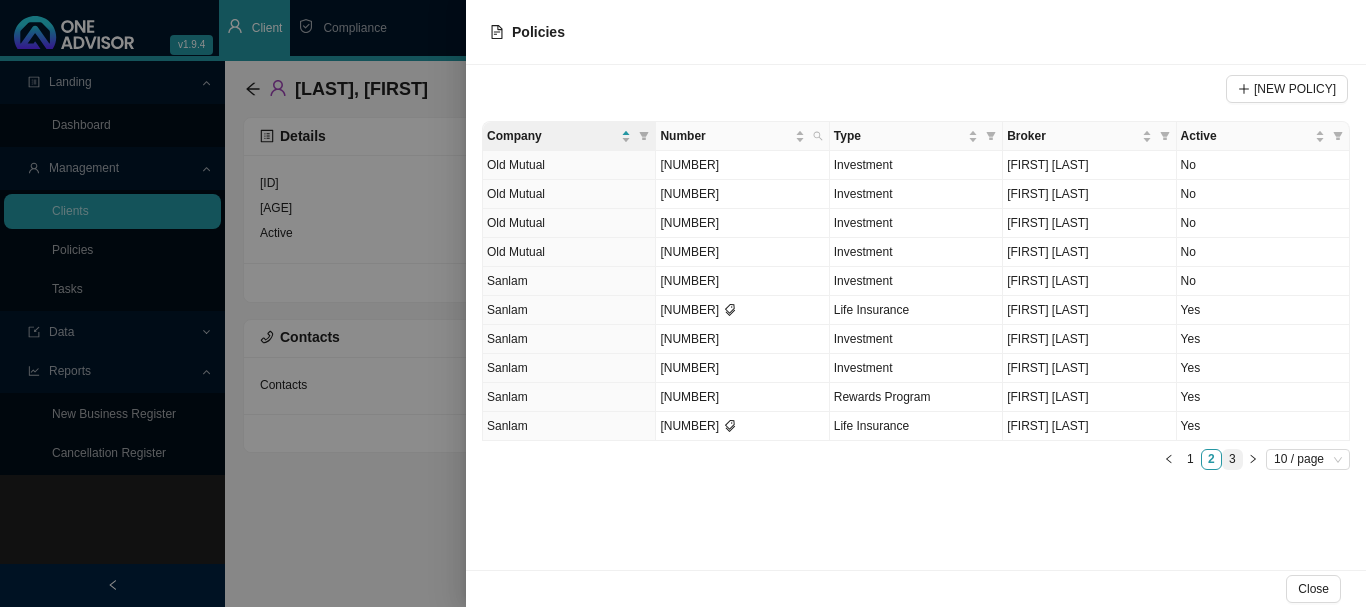 click on "3" at bounding box center [1232, 459] 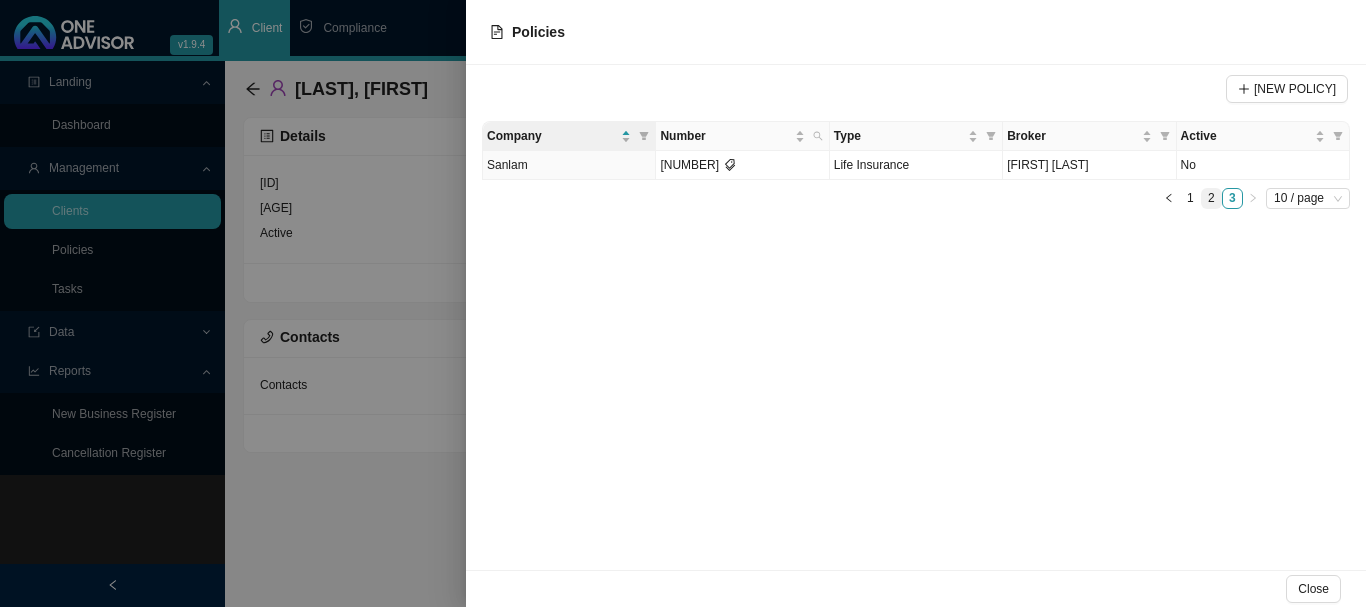 click on "2" at bounding box center (1211, 198) 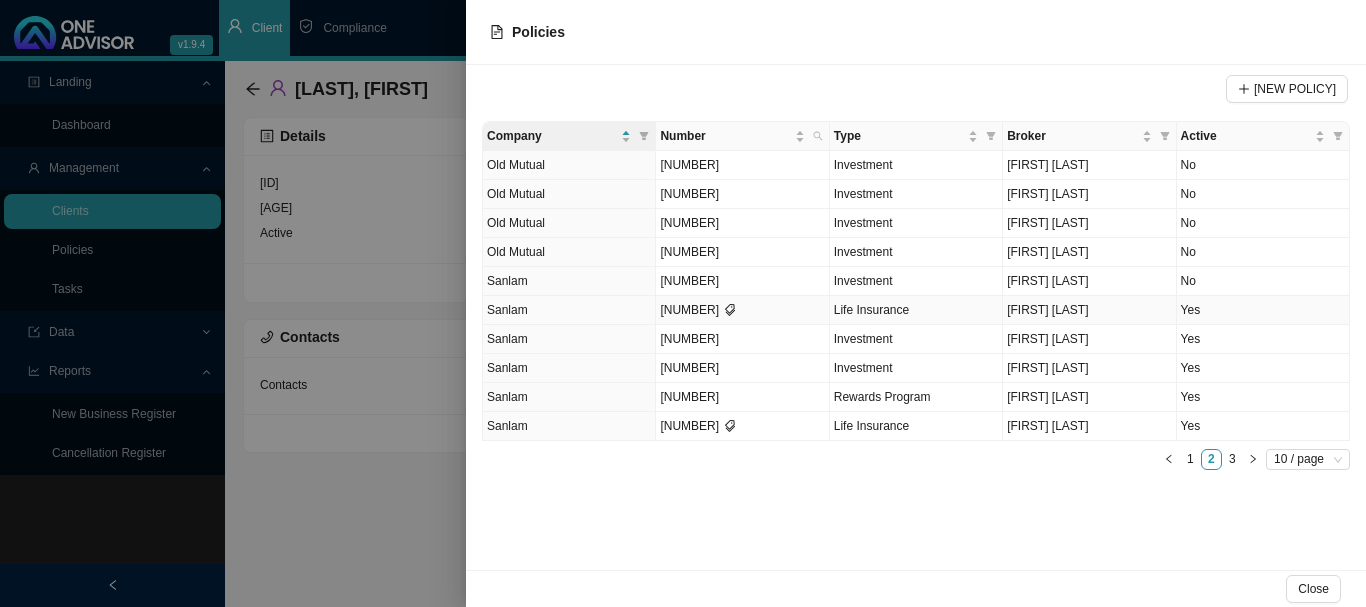 click on "Yes" at bounding box center (1263, 310) 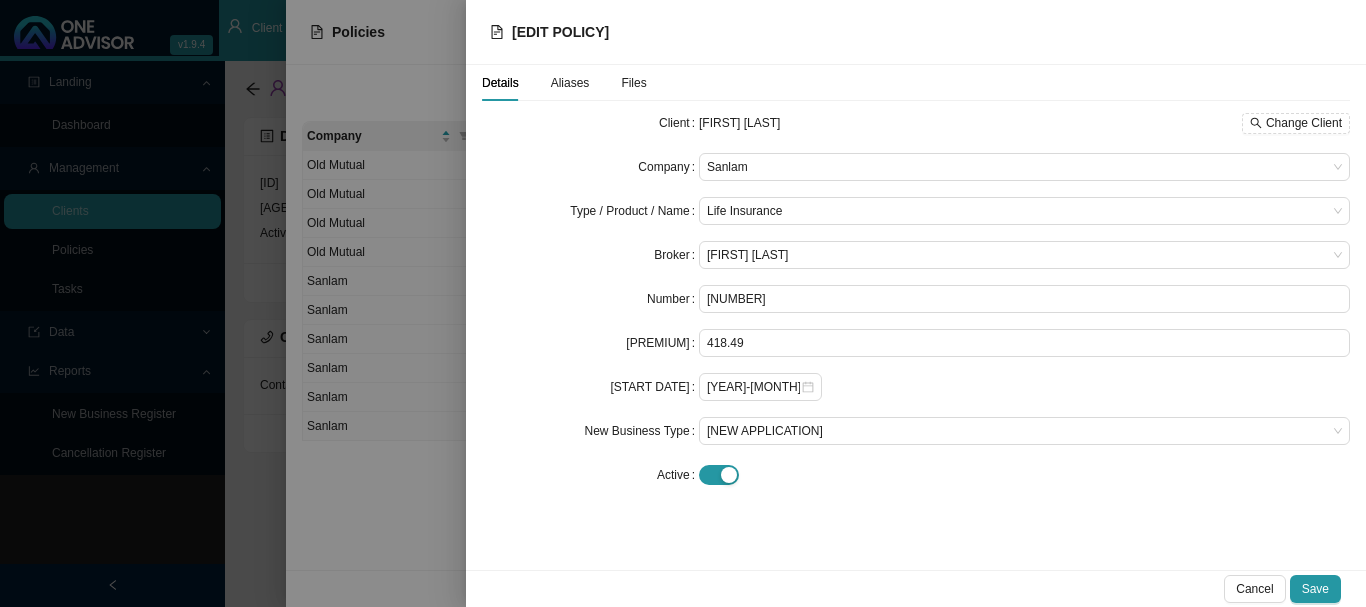 drag, startPoint x: 438, startPoint y: 12, endPoint x: 427, endPoint y: 24, distance: 16.27882 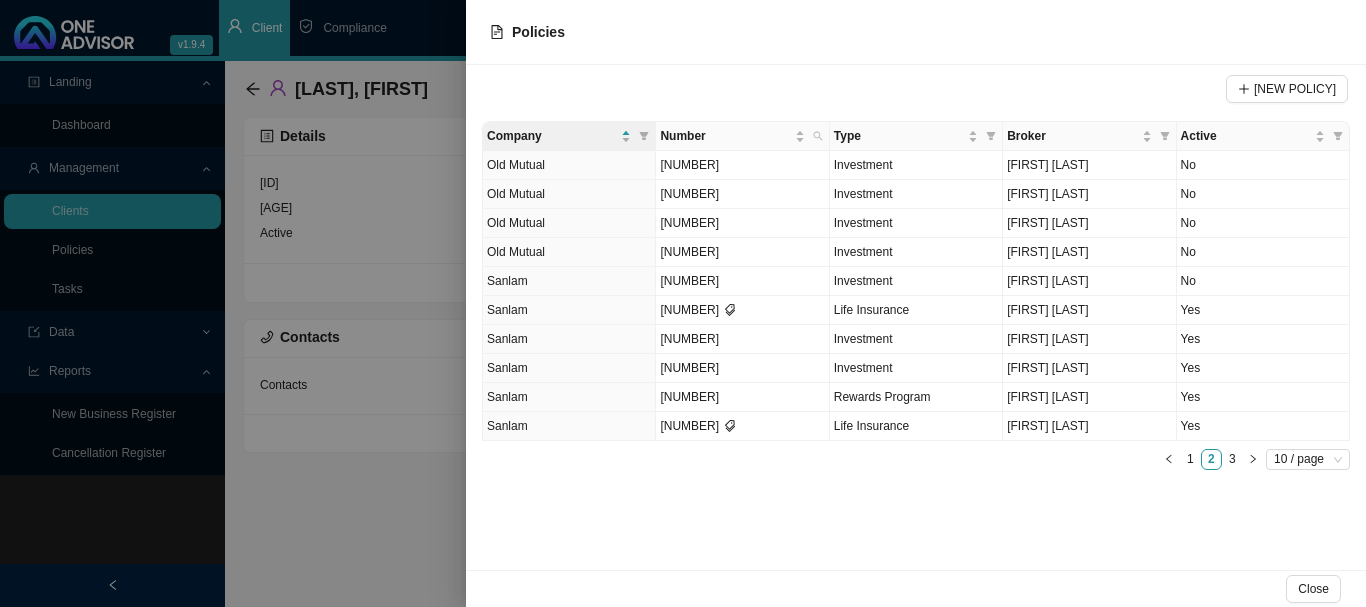 click at bounding box center (683, 303) 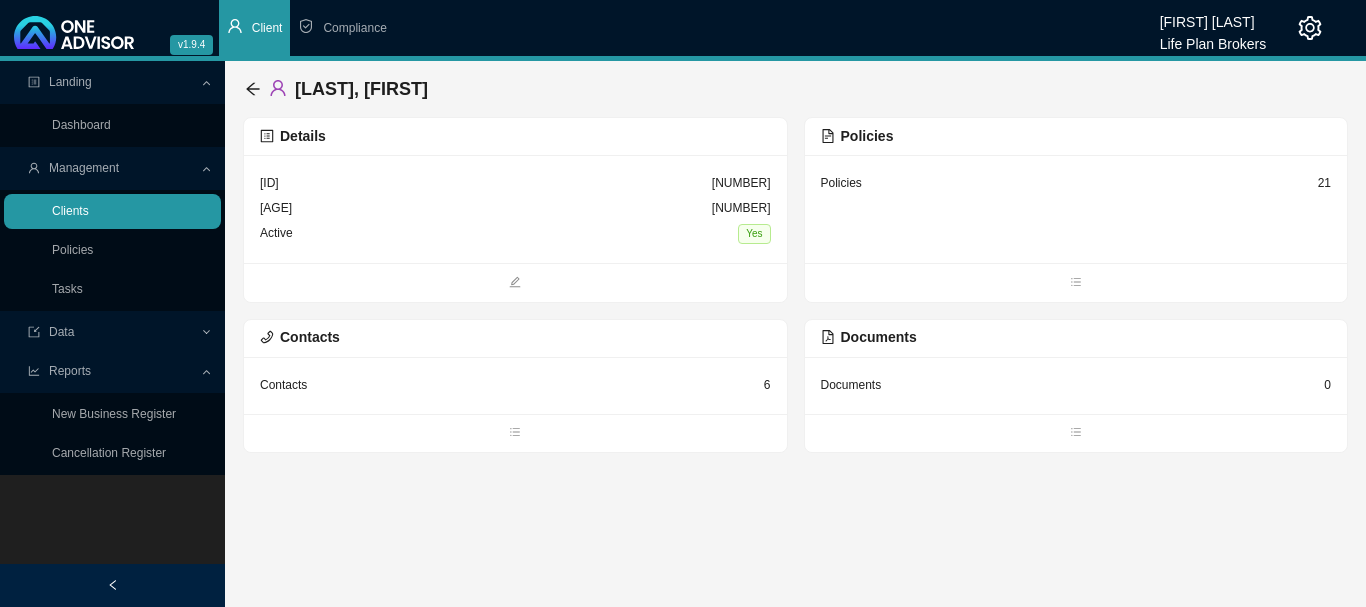 click on "Clients" at bounding box center (70, 211) 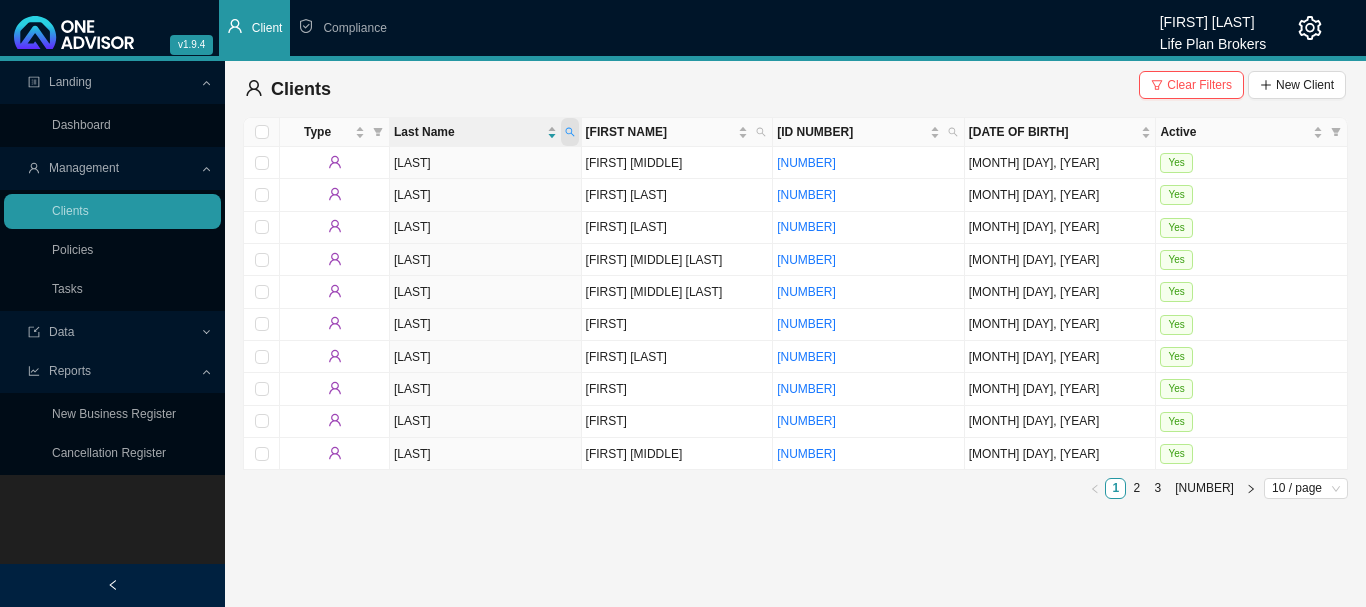 click at bounding box center (570, 132) 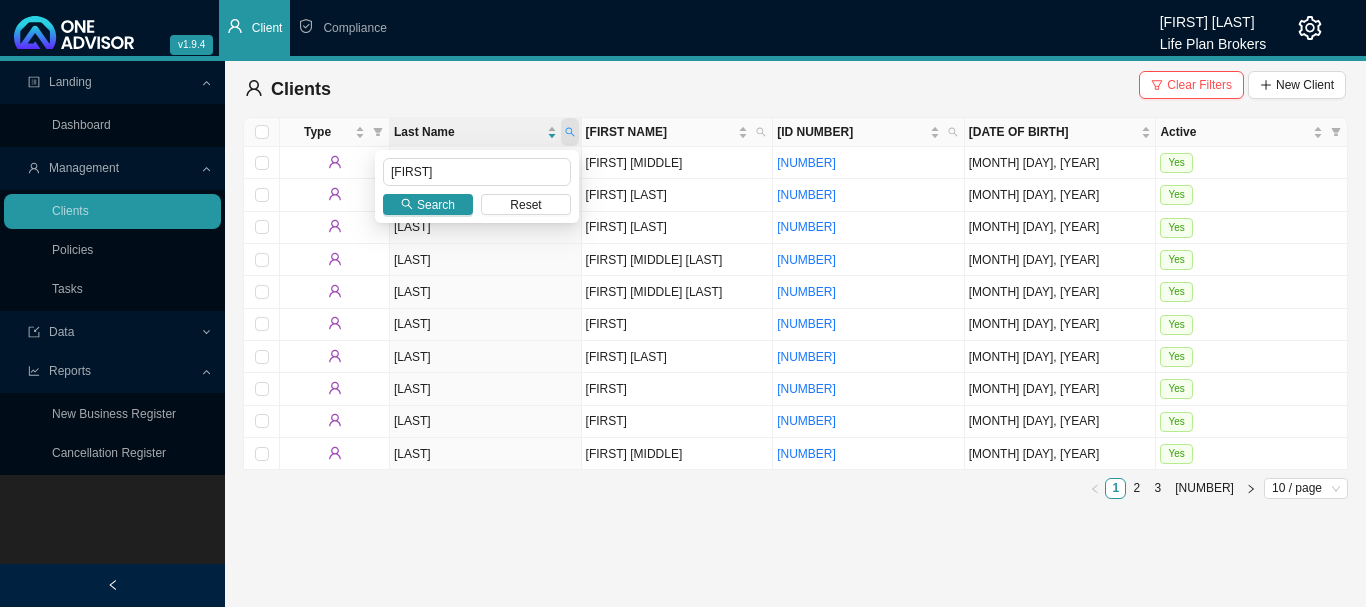 type on "[FIRST]" 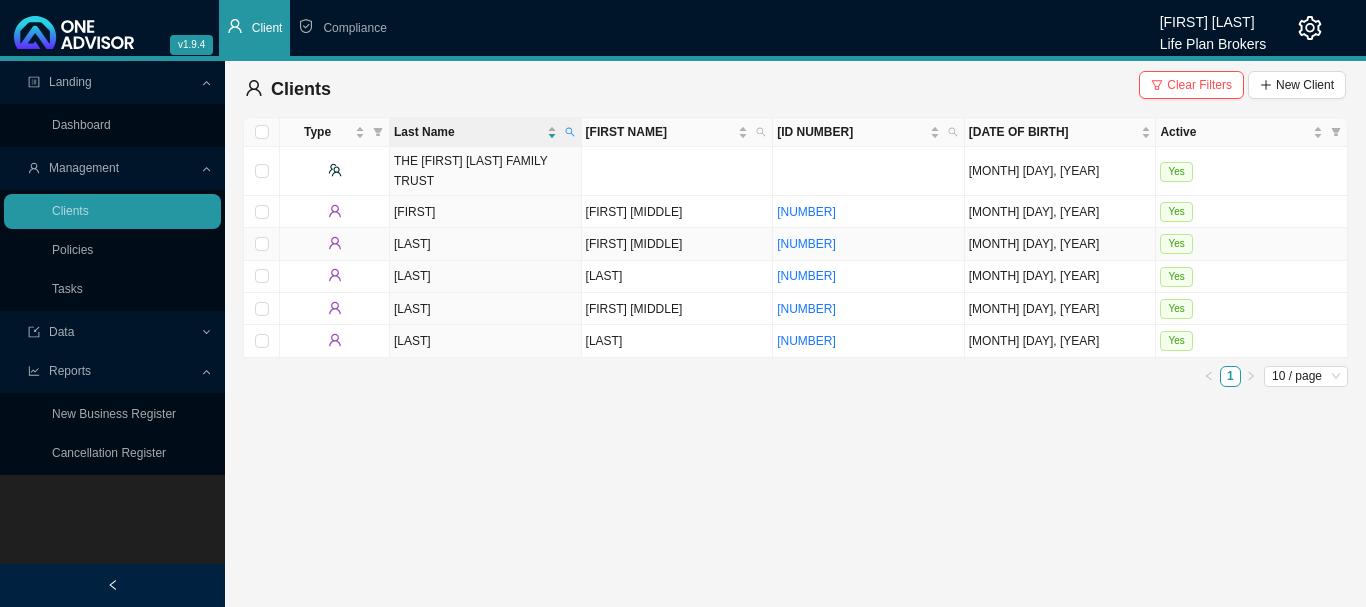 click on "Yes" at bounding box center (1252, 244) 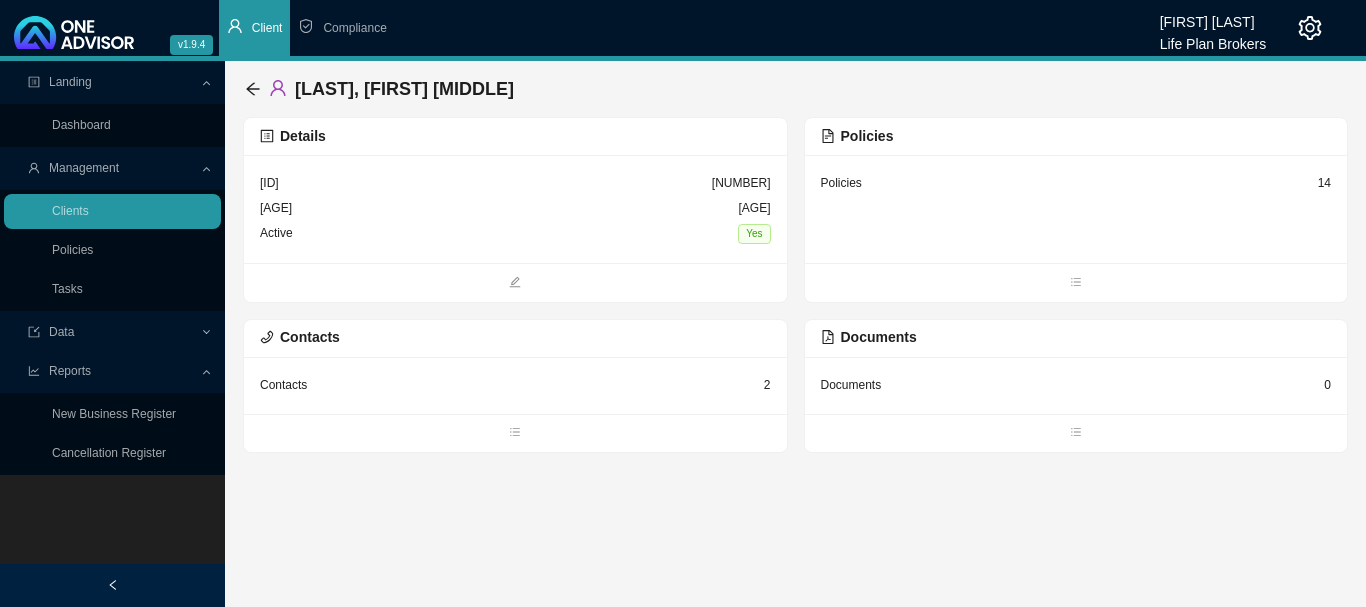 click on "Policies [NUMBER]" at bounding box center (515, 183) 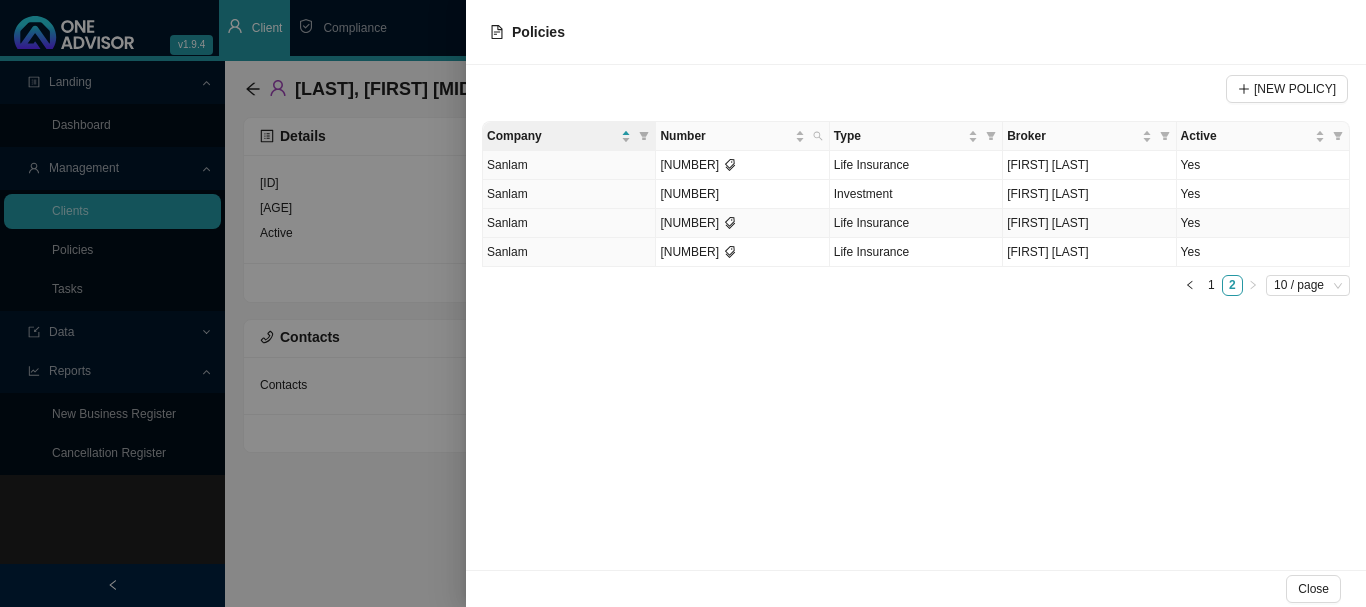 click on "Yes" at bounding box center (1263, 223) 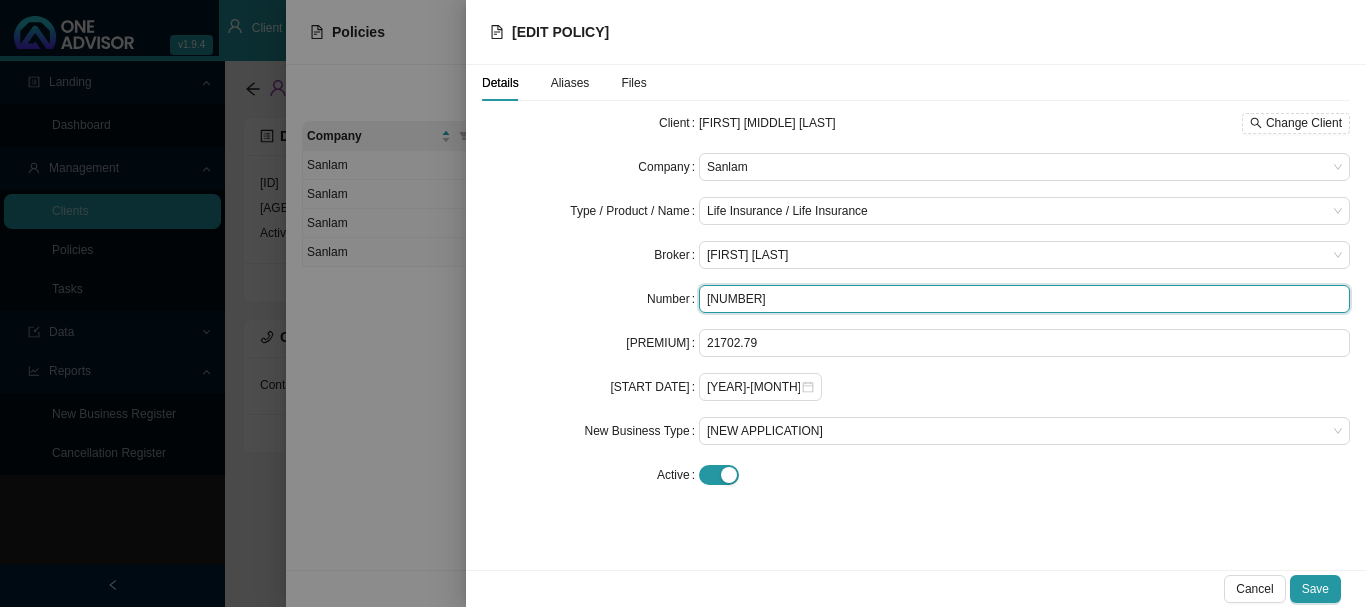 drag, startPoint x: 826, startPoint y: 296, endPoint x: 690, endPoint y: 317, distance: 137.61177 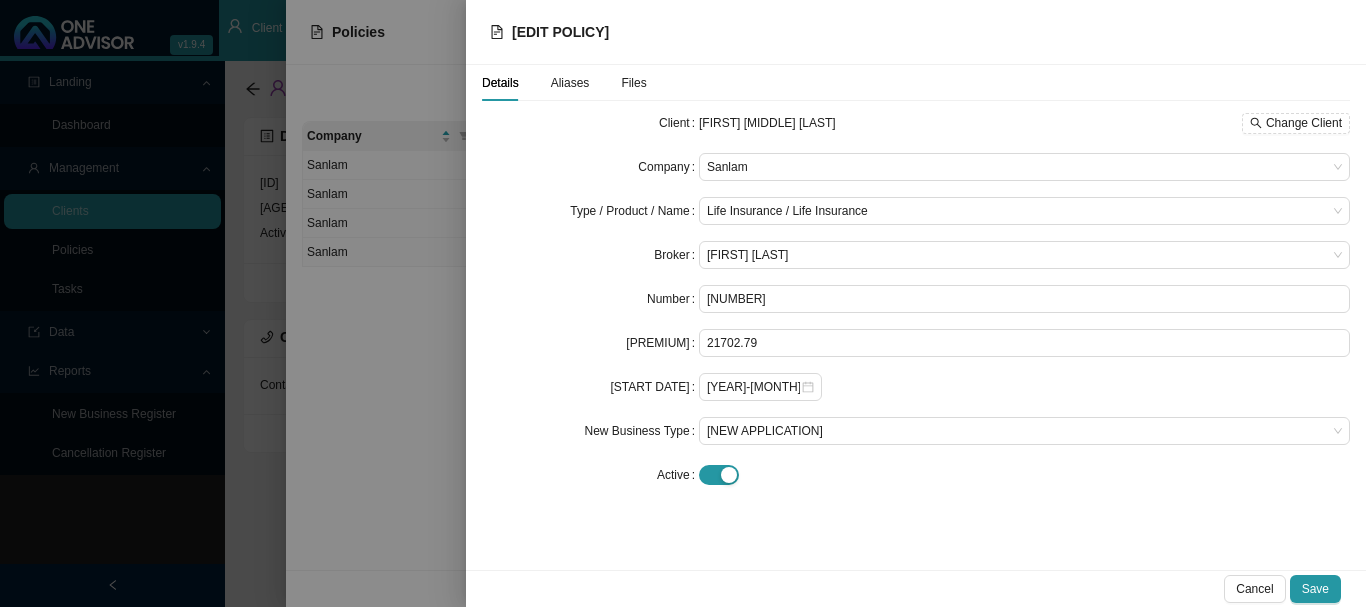 drag, startPoint x: 563, startPoint y: 82, endPoint x: 576, endPoint y: 98, distance: 20.615528 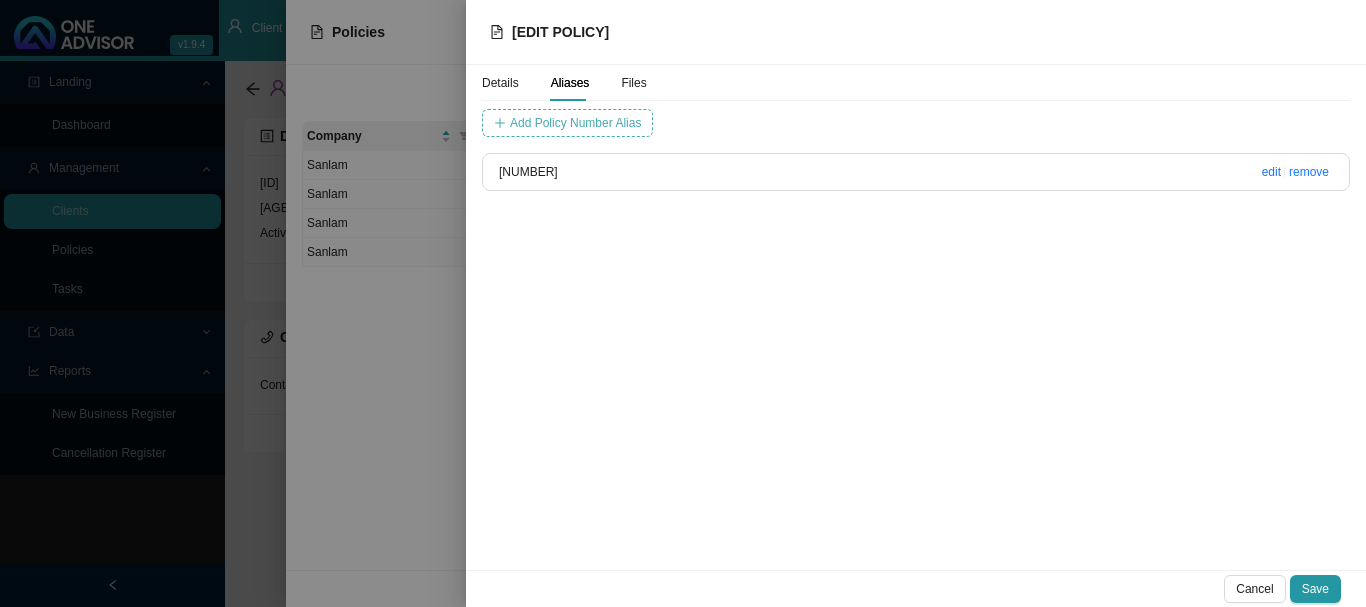 click on "Add Policy Number Alias" at bounding box center (575, 123) 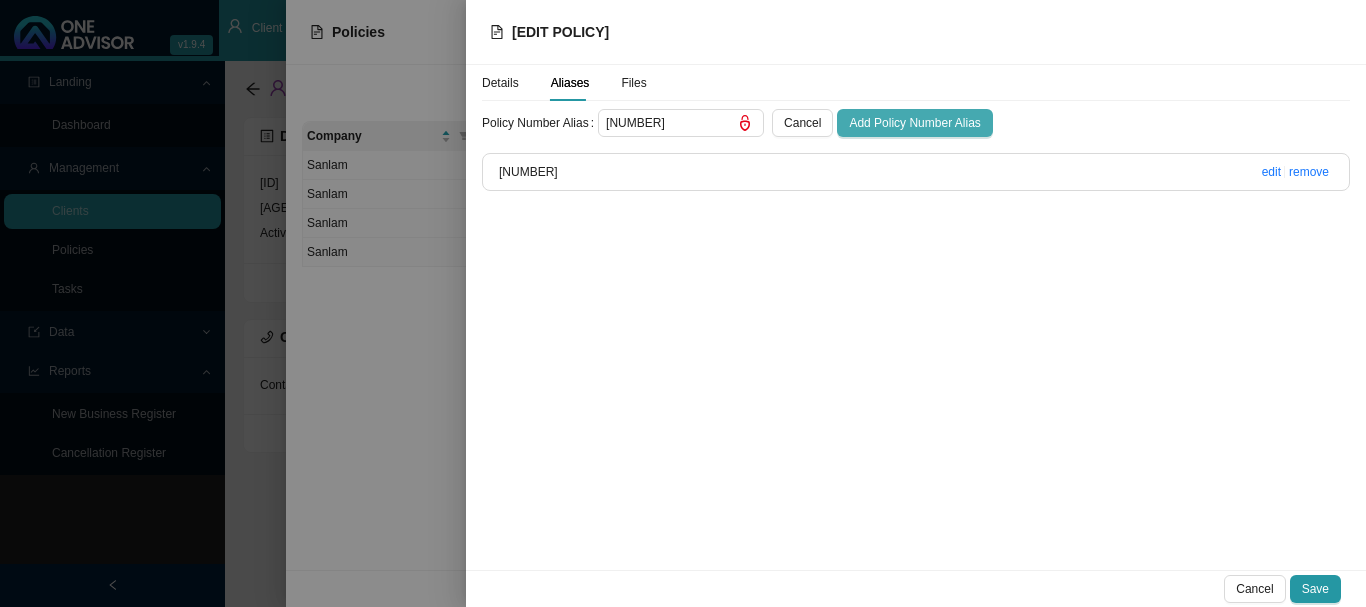 type on "[NUMBER]" 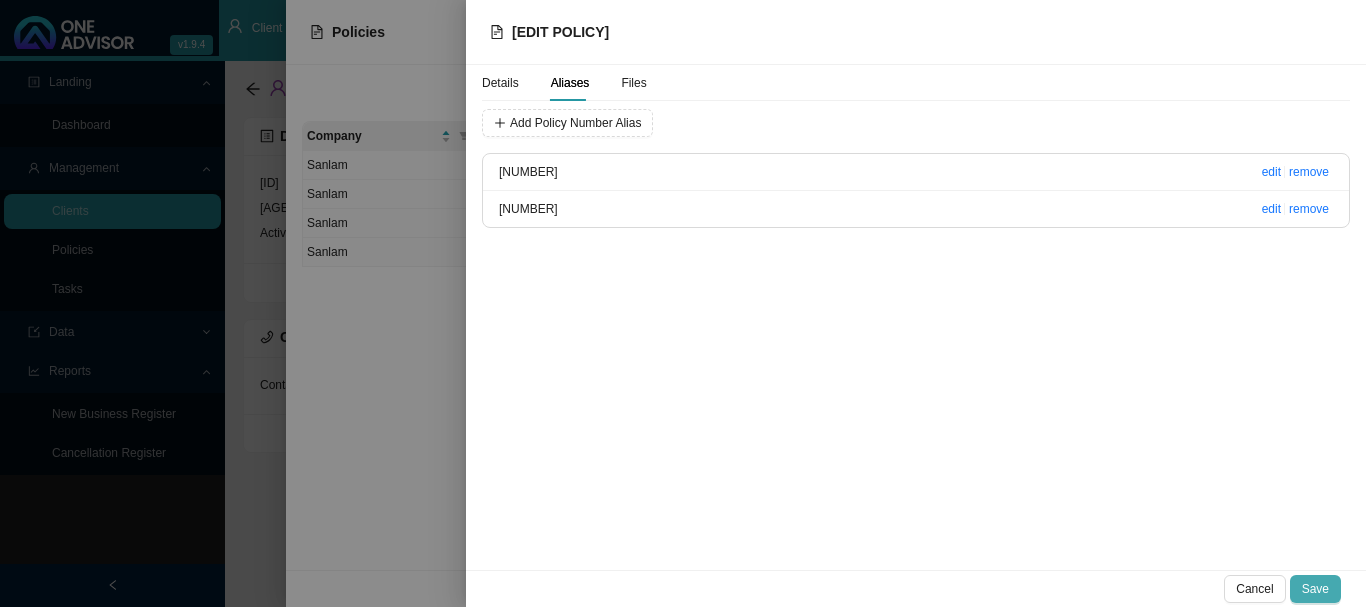 click on "Save" at bounding box center [1315, 589] 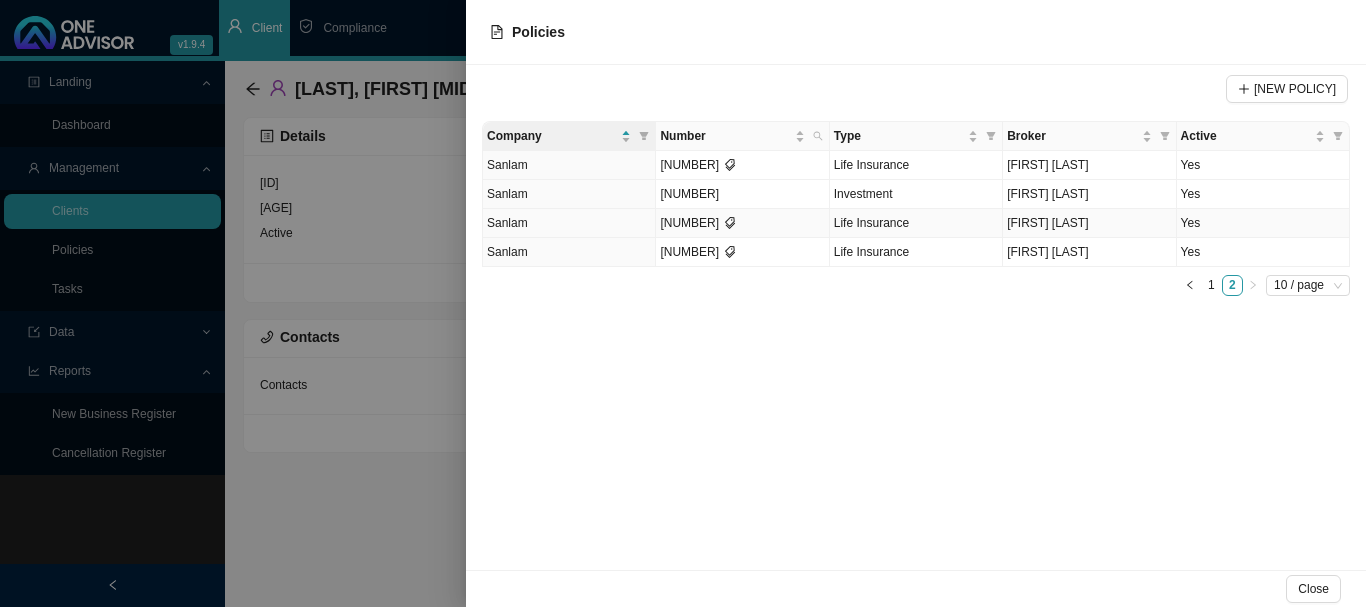 click on "Yes" at bounding box center (1263, 223) 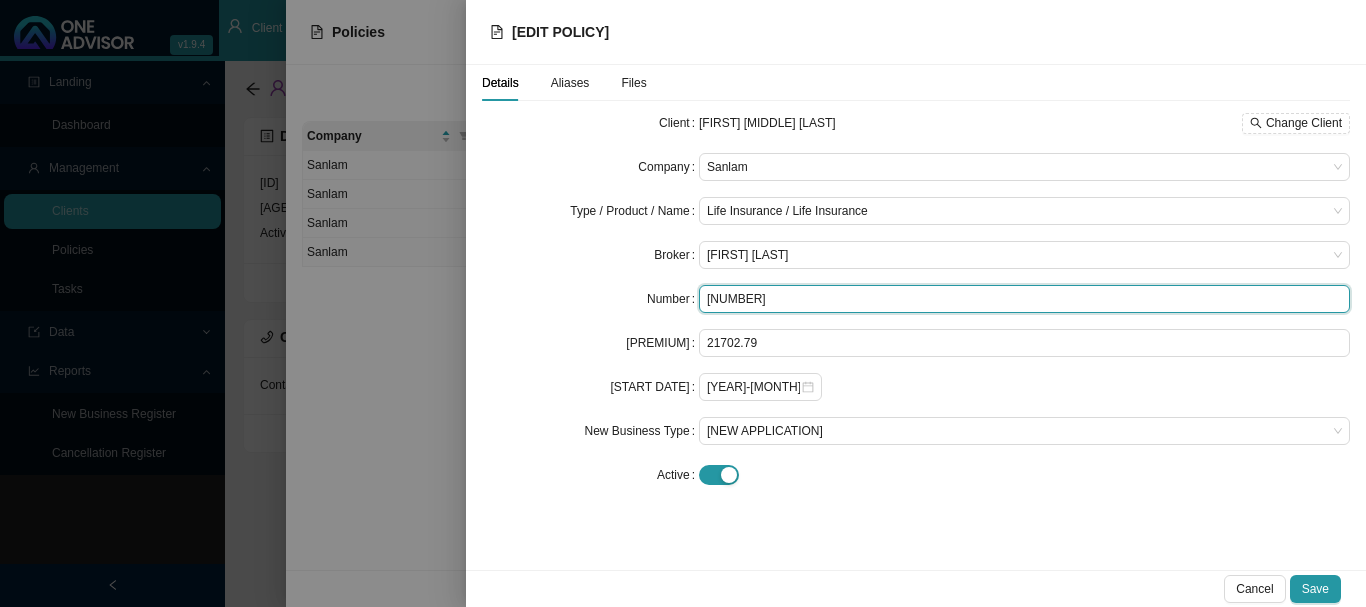 drag, startPoint x: 790, startPoint y: 302, endPoint x: 678, endPoint y: 305, distance: 112.04017 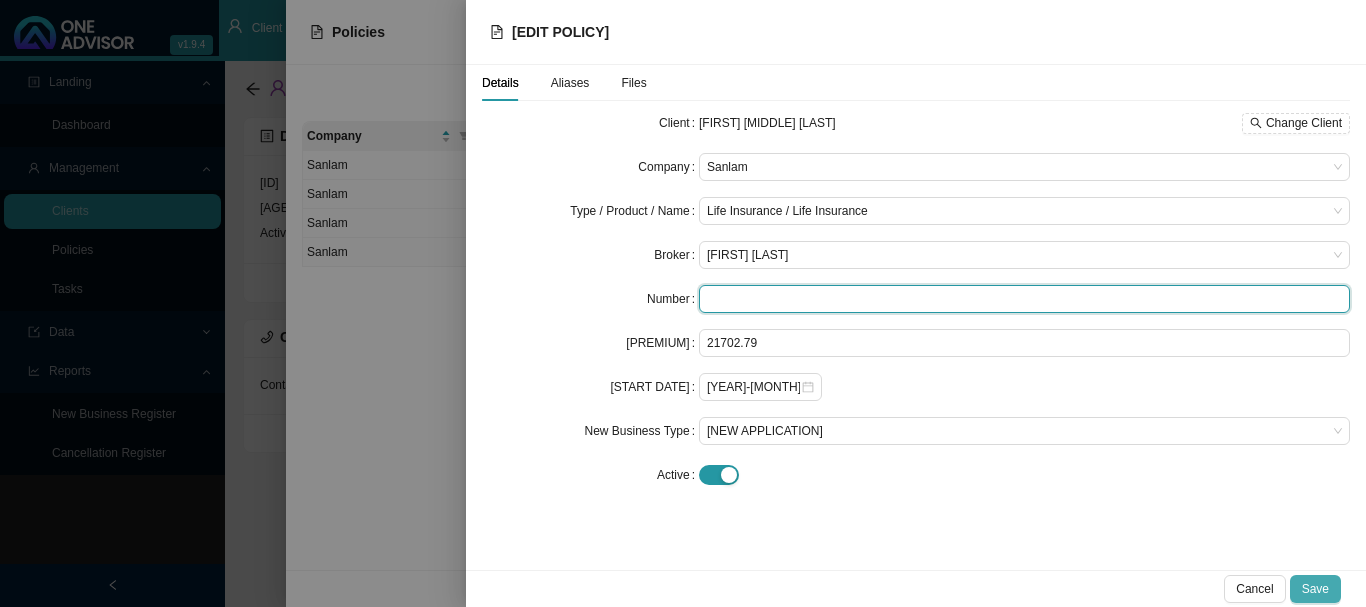 type 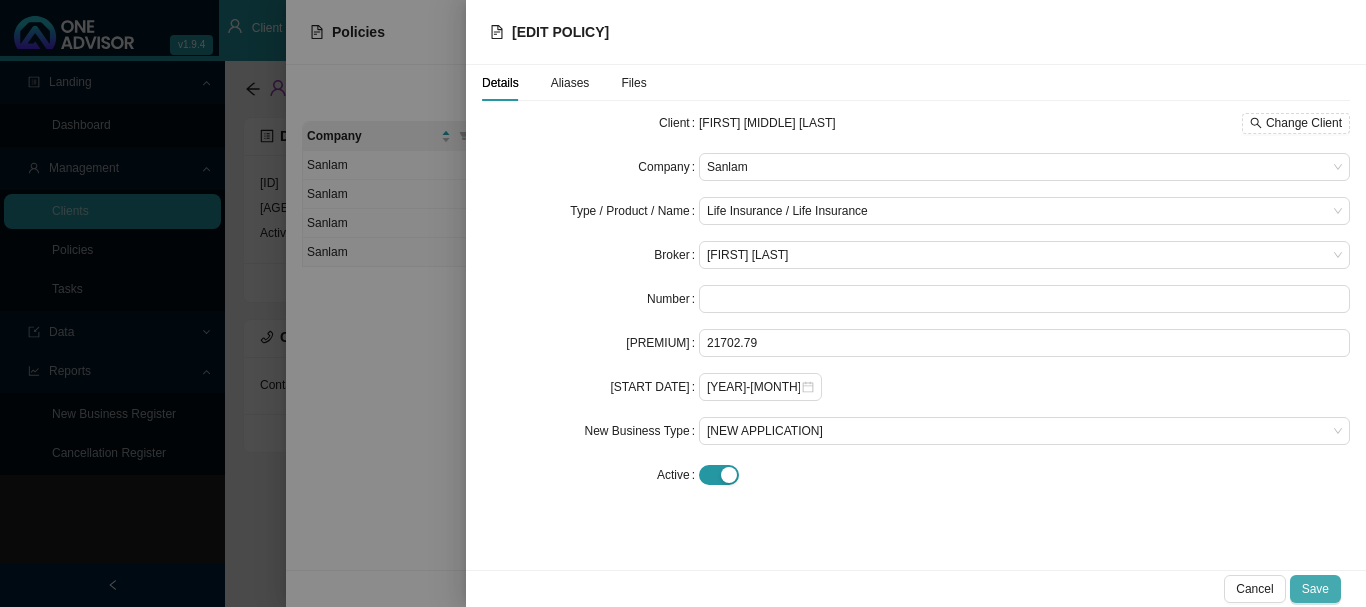 drag, startPoint x: 1312, startPoint y: 594, endPoint x: 1324, endPoint y: 588, distance: 13.416408 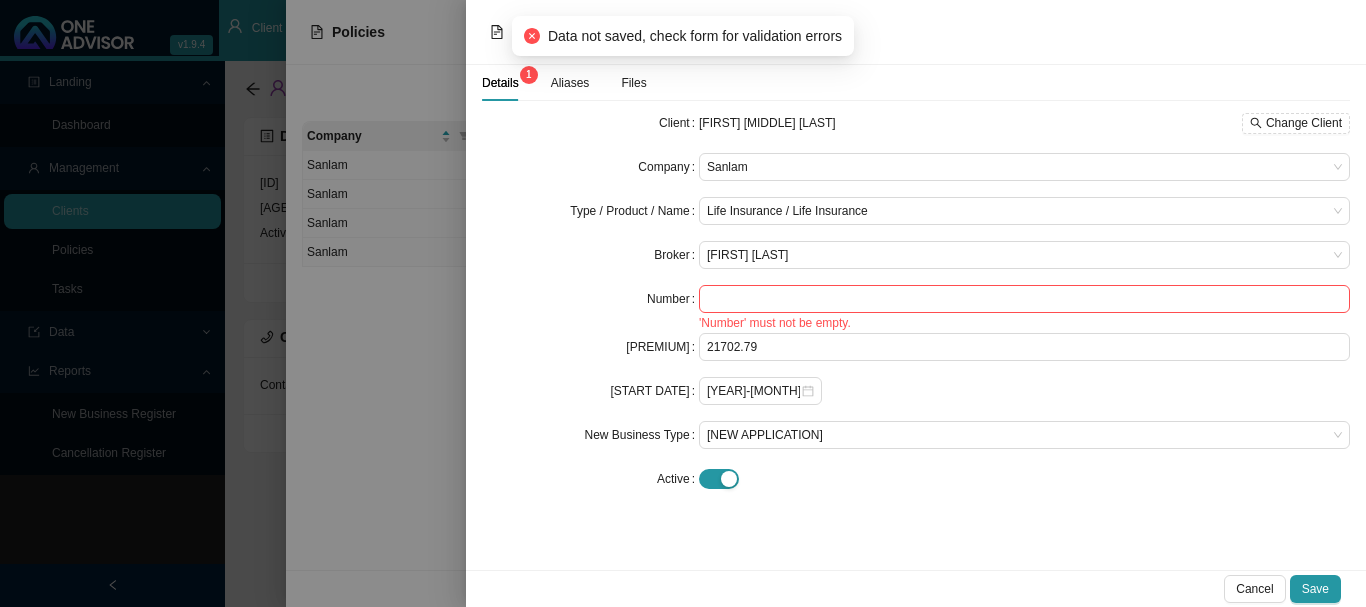 click on "Aliases" at bounding box center [570, 83] 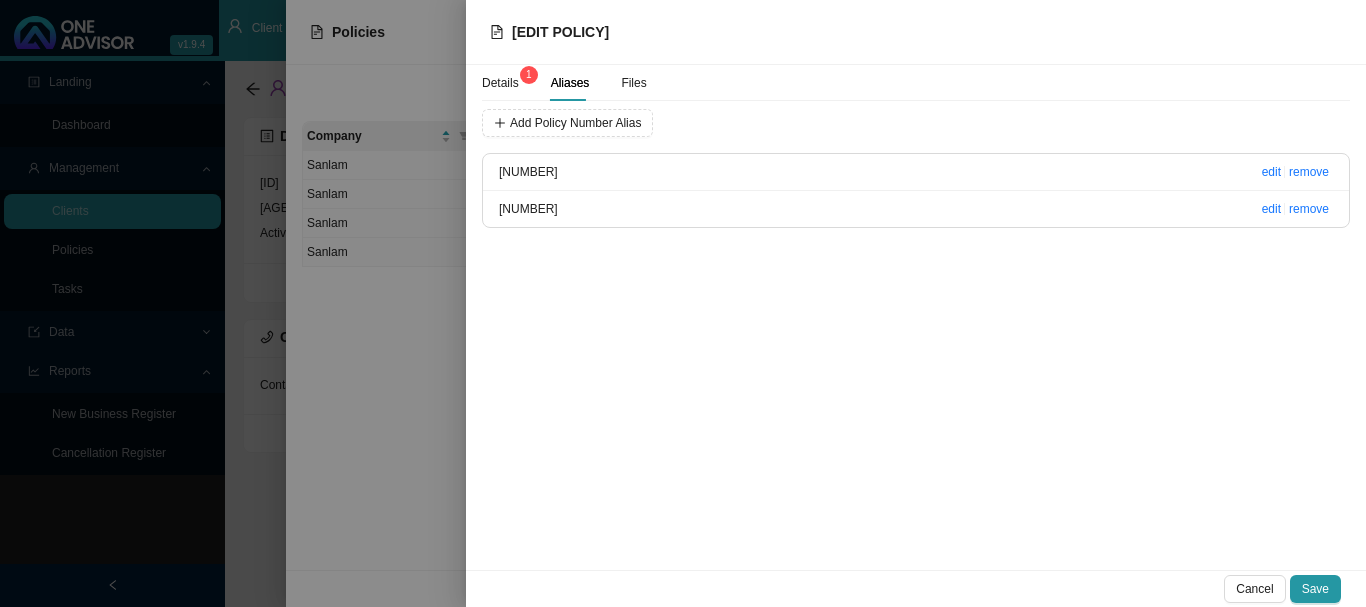 click on "Details [NUMBER]" at bounding box center [500, 83] 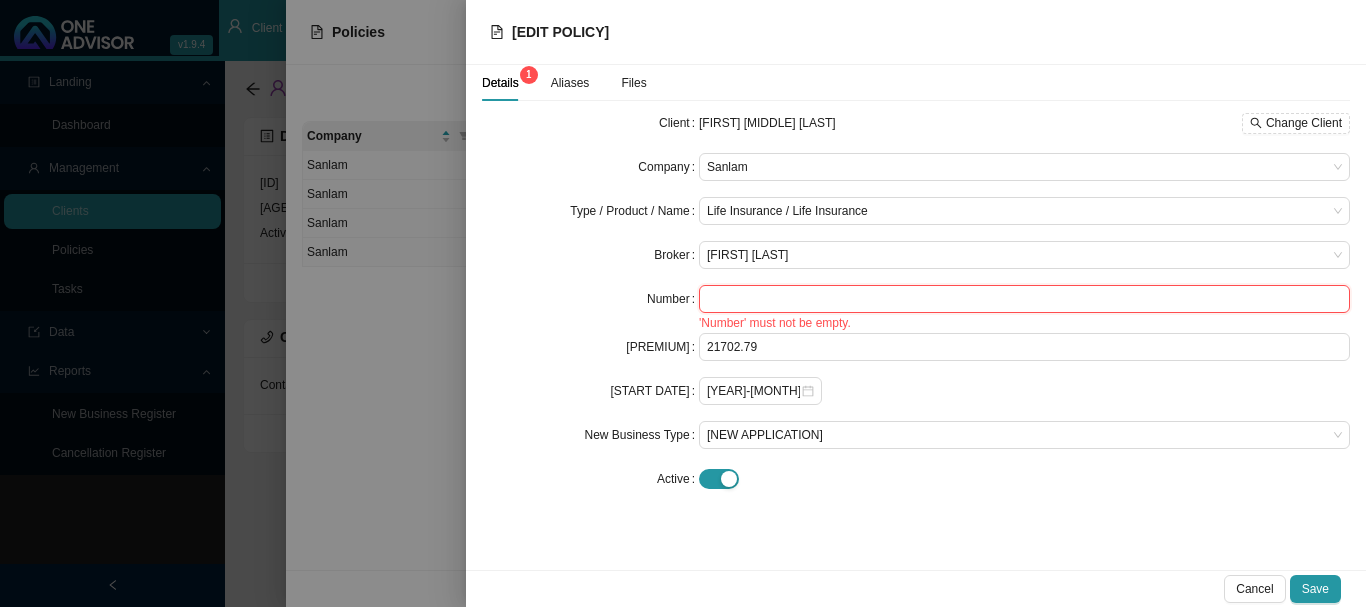 click at bounding box center [1024, 299] 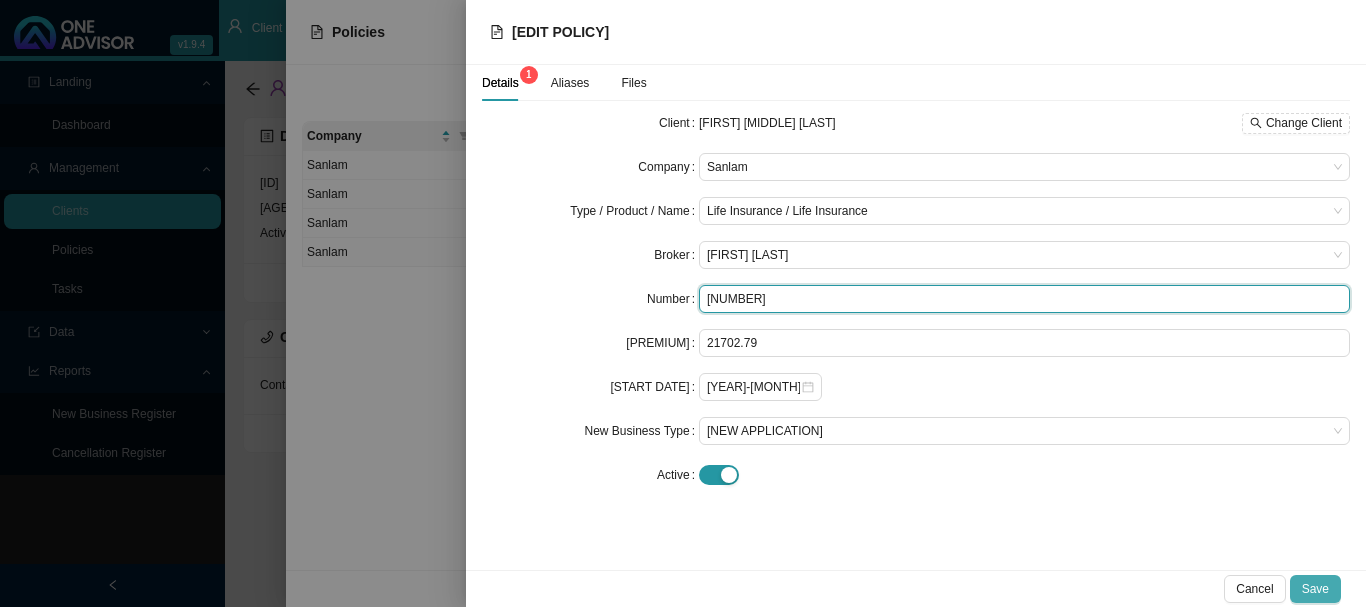 type on "[NUMBER]" 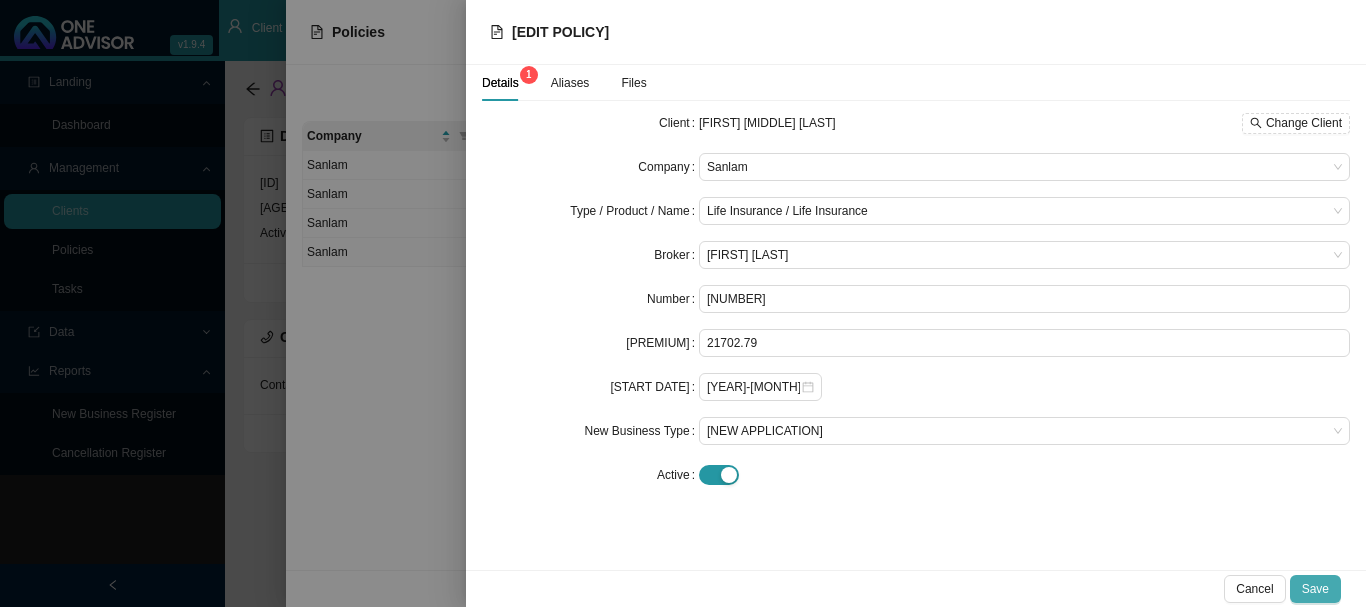 click on "Save" at bounding box center (1315, 589) 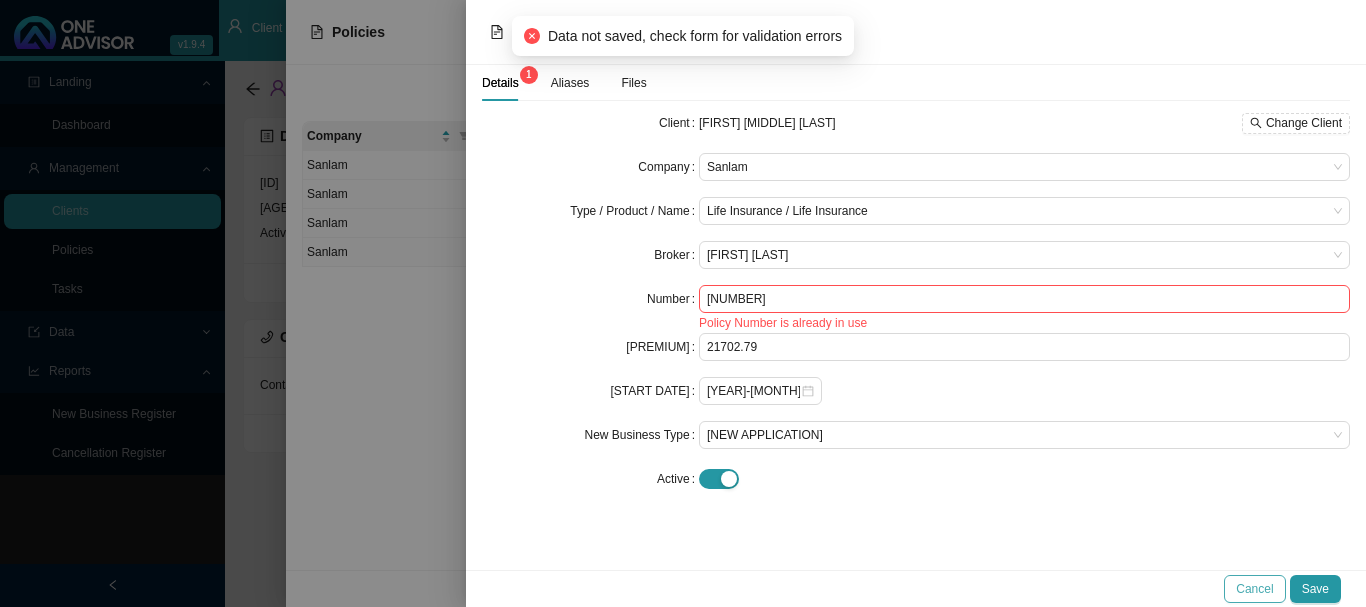 click on "Cancel" at bounding box center (1254, 589) 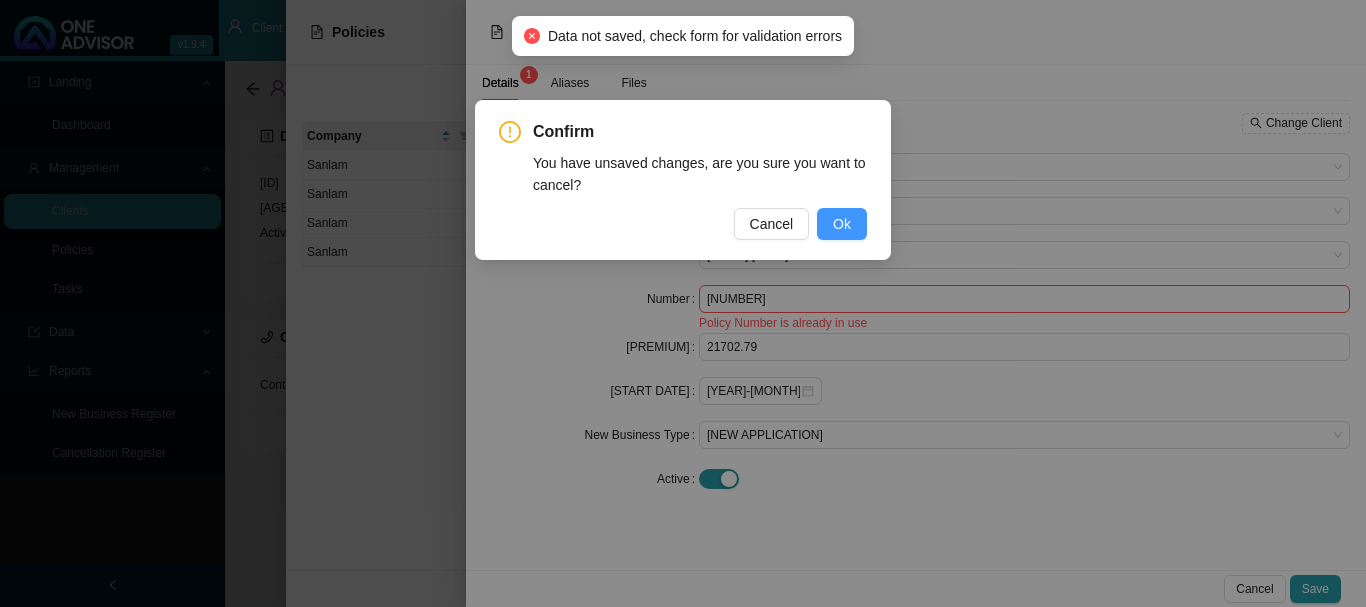 click on "Ok" at bounding box center [842, 224] 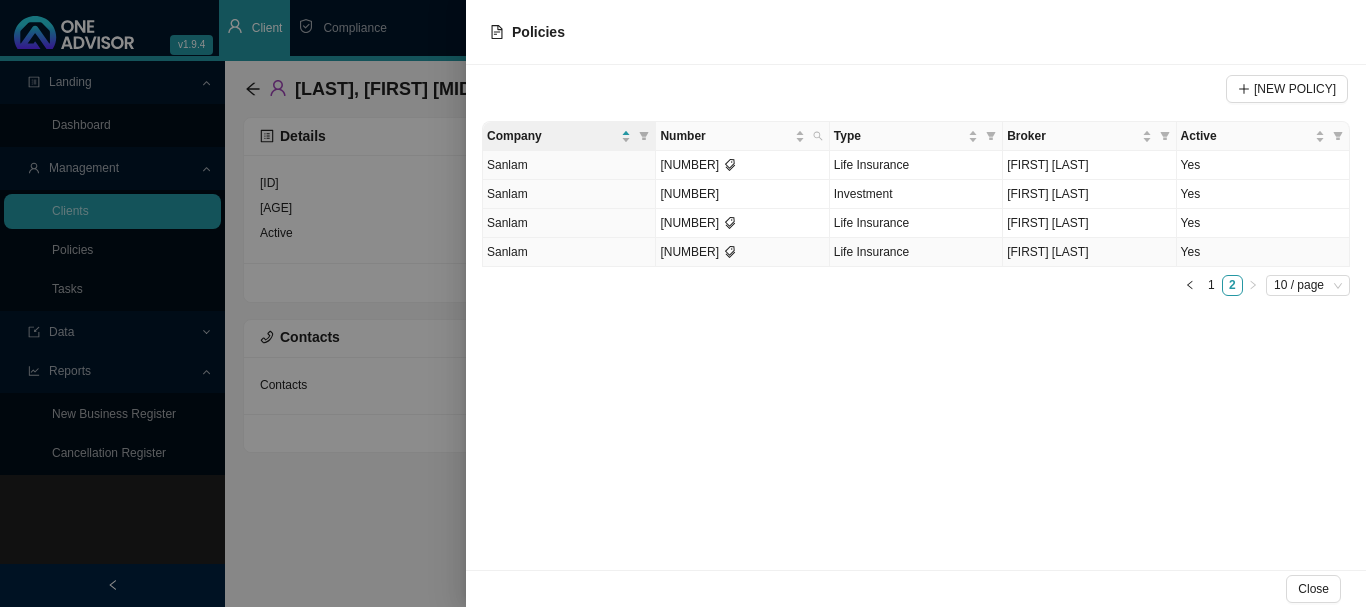 click on "Yes" at bounding box center (1263, 252) 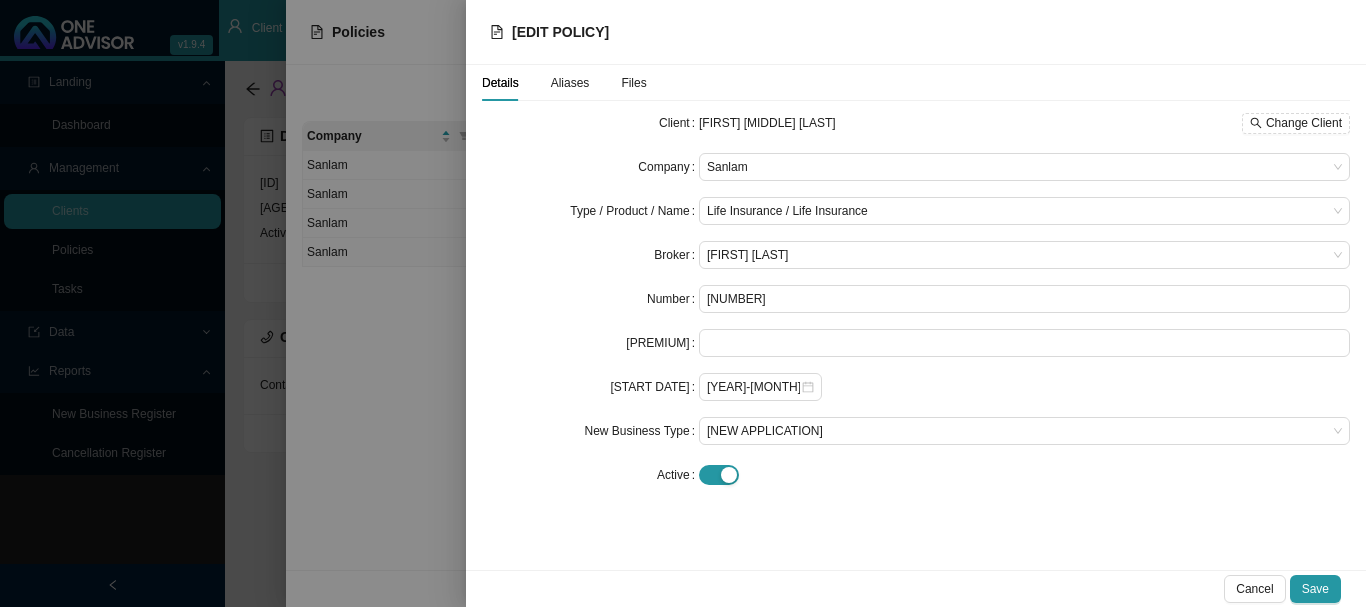 click on "Aliases" at bounding box center (570, 83) 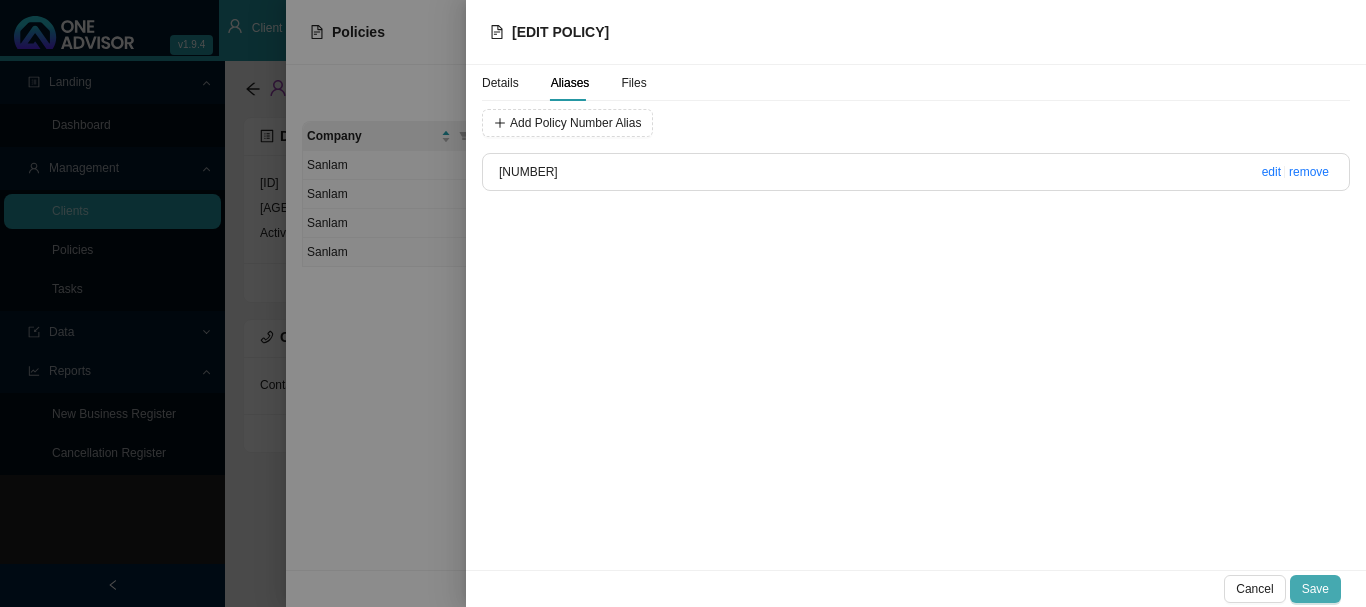 click on "Save" at bounding box center [1315, 589] 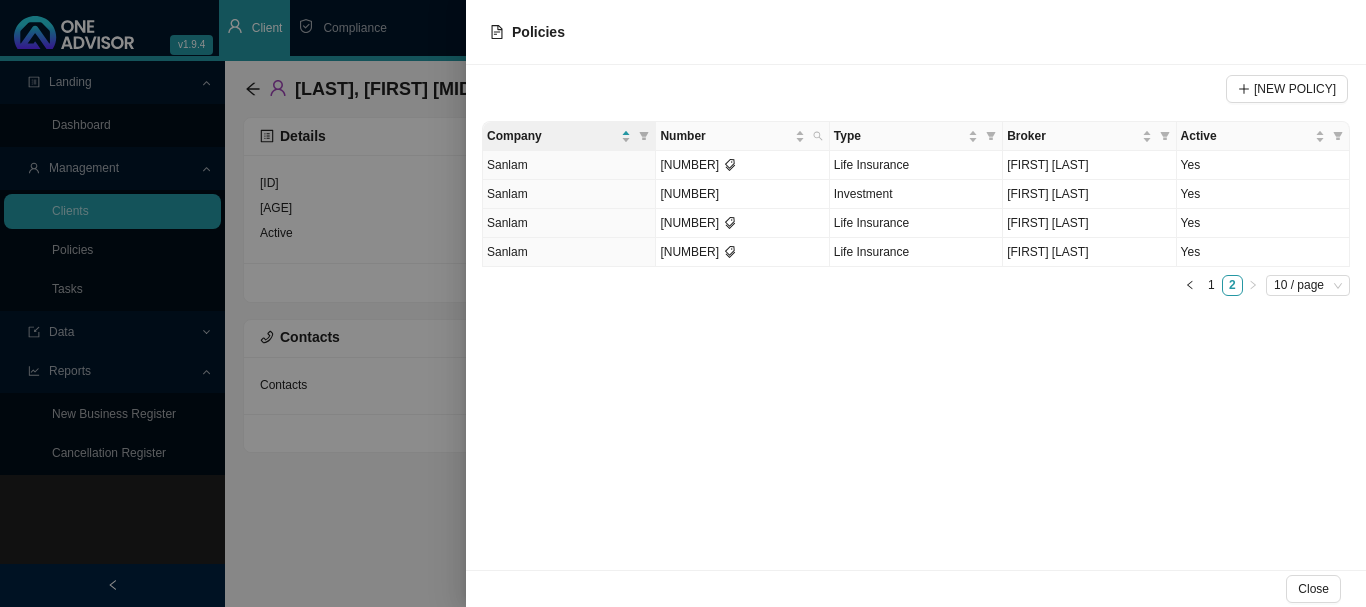 drag, startPoint x: 360, startPoint y: 35, endPoint x: 605, endPoint y: 132, distance: 263.50333 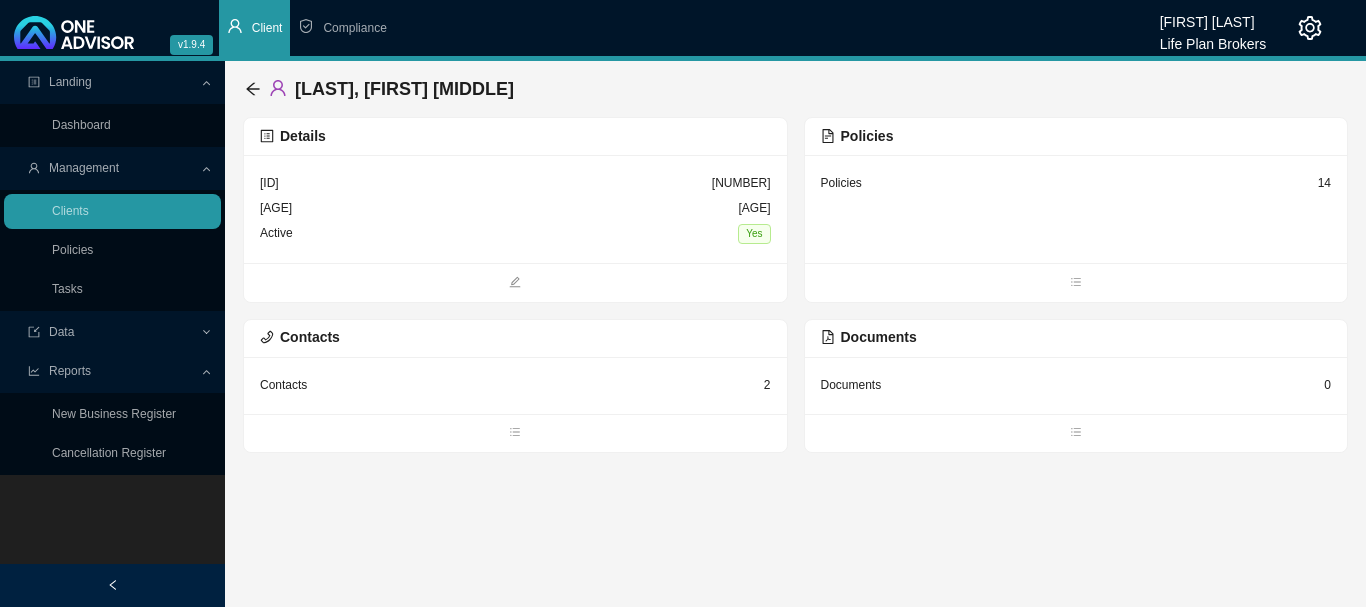 click on "Policies [NUMBER]" at bounding box center [515, 209] 